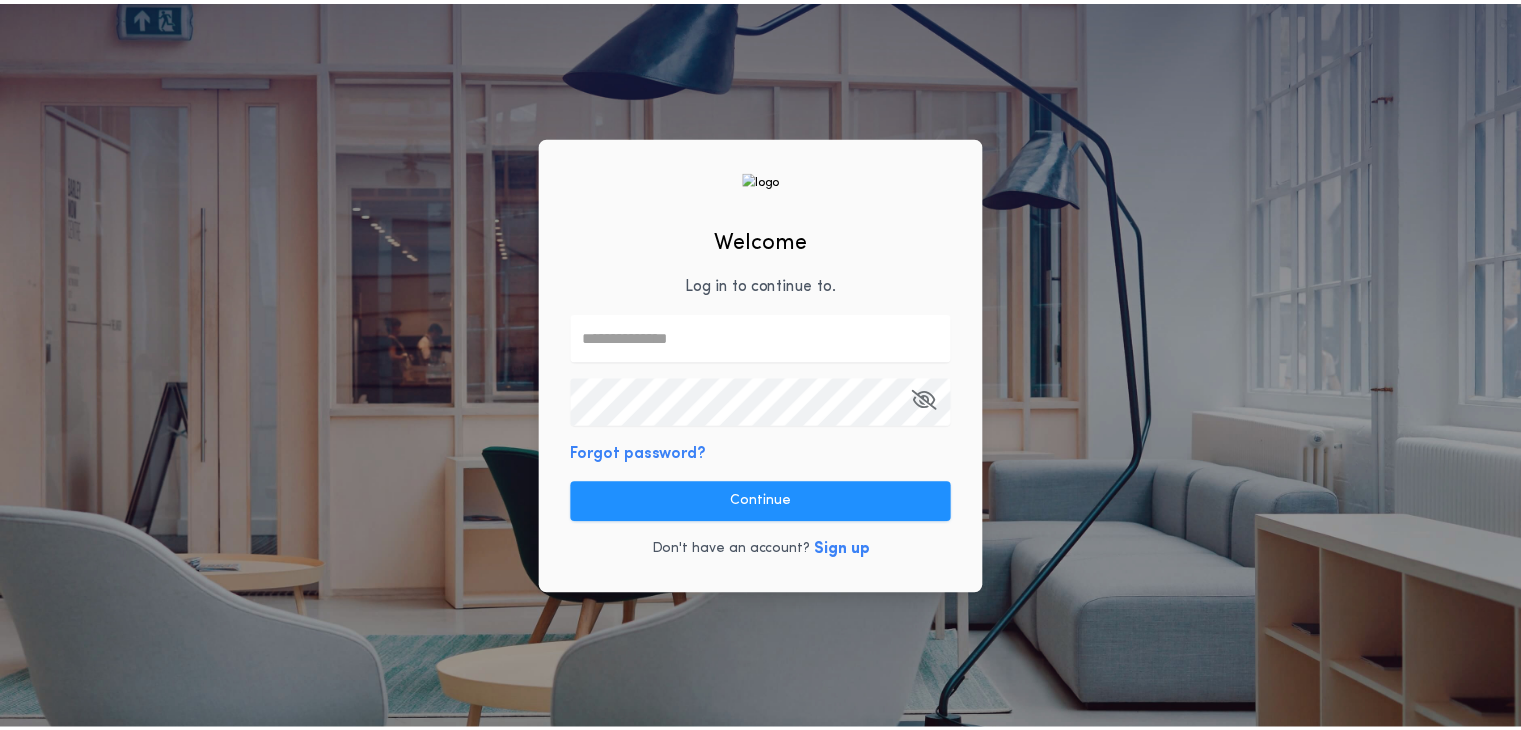 scroll, scrollTop: 0, scrollLeft: 0, axis: both 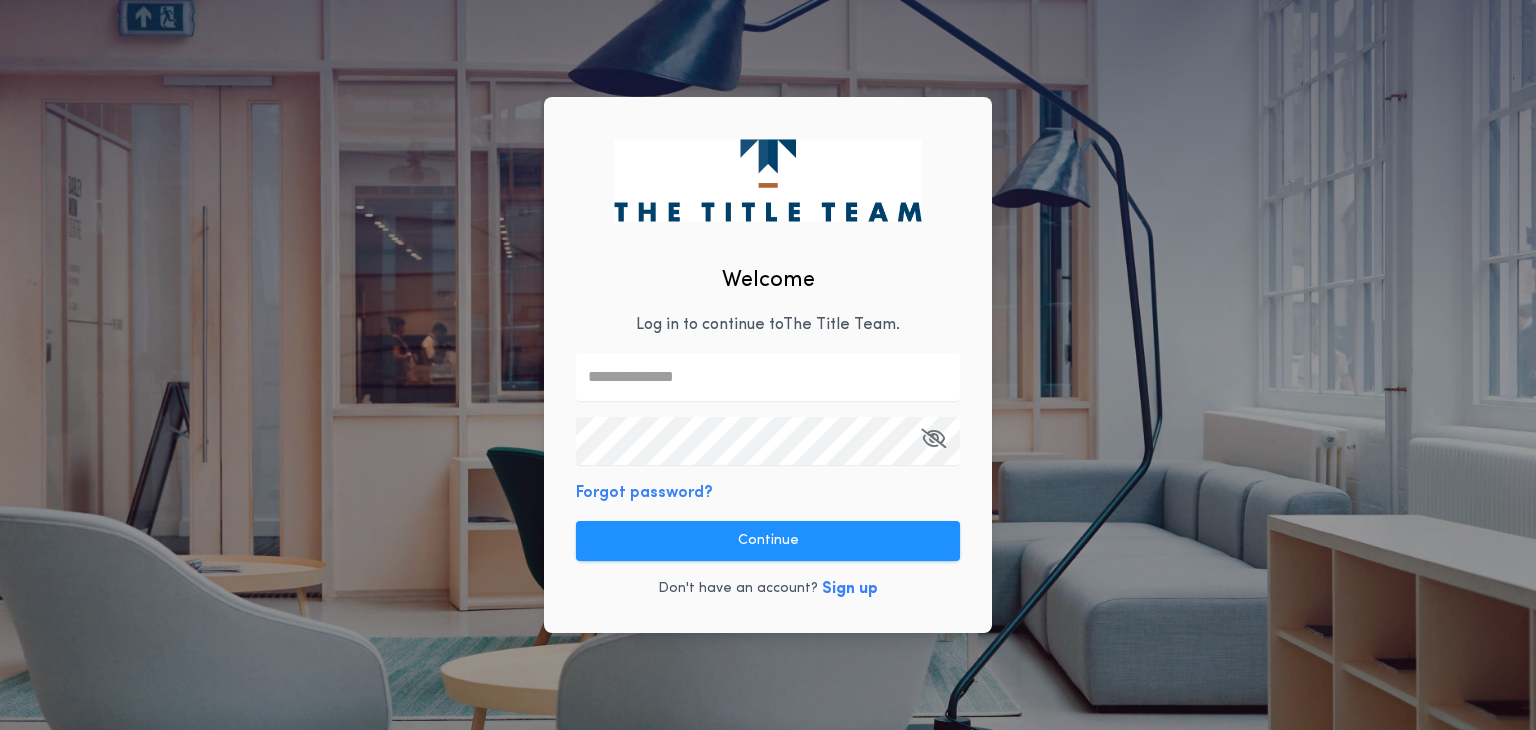 click at bounding box center [768, 377] 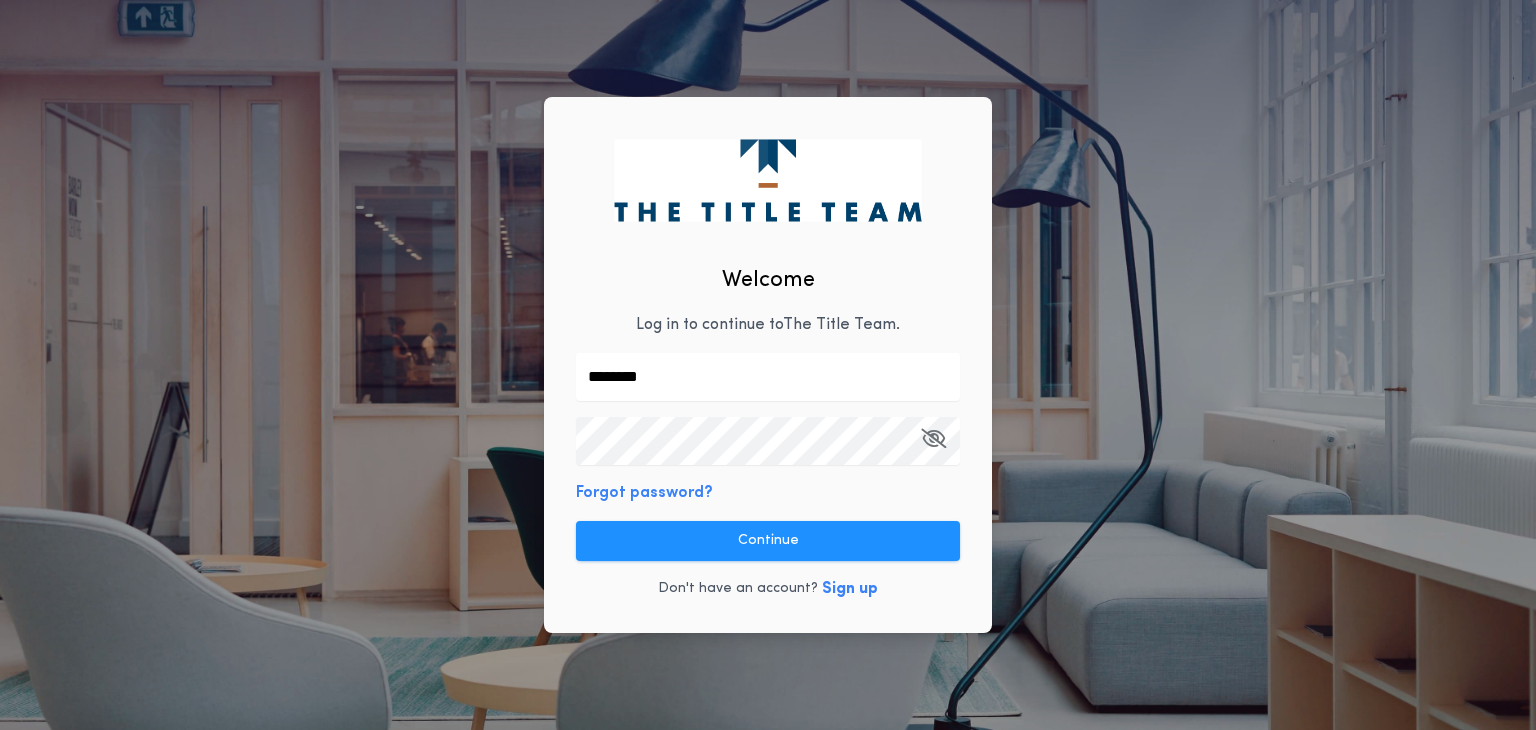 type on "**********" 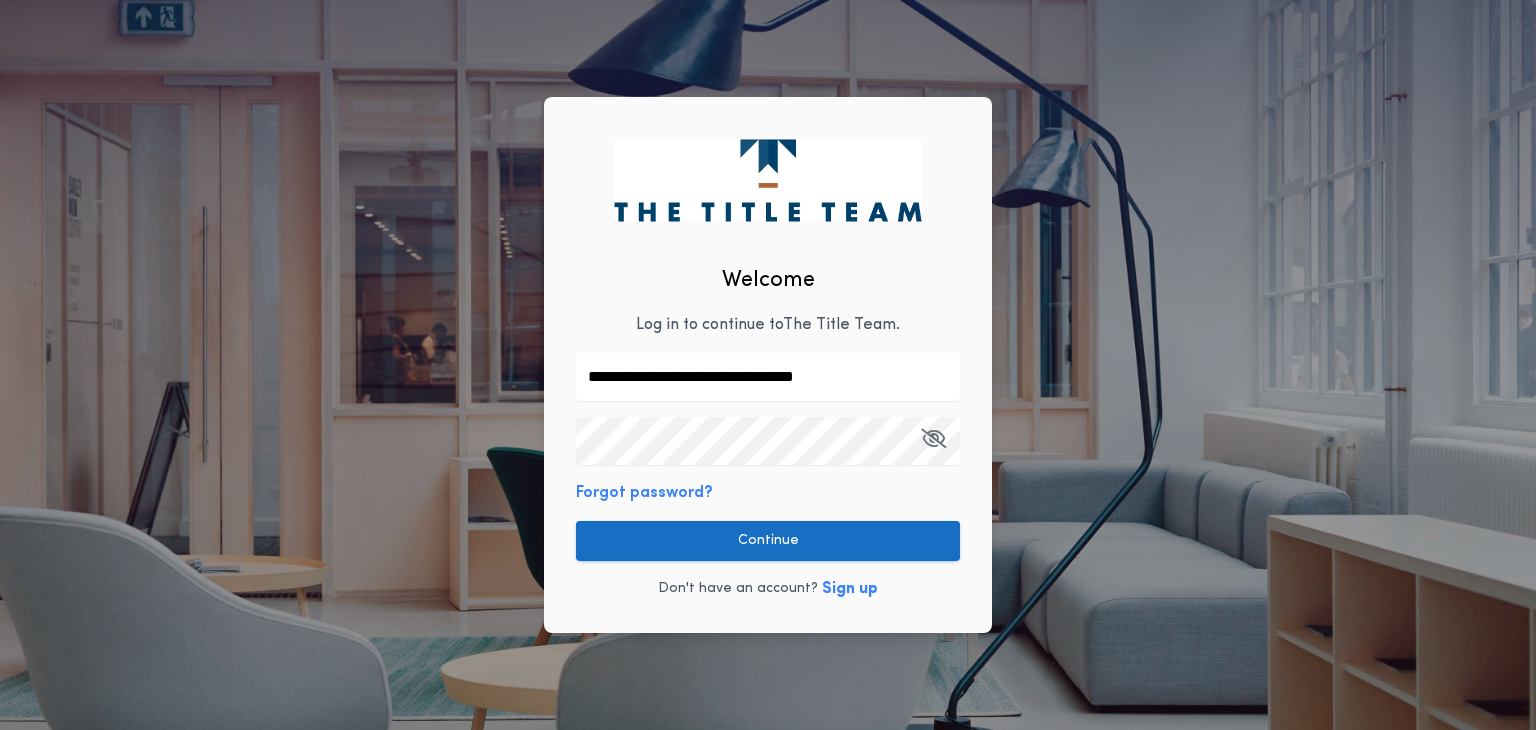 click on "Continue" at bounding box center [768, 541] 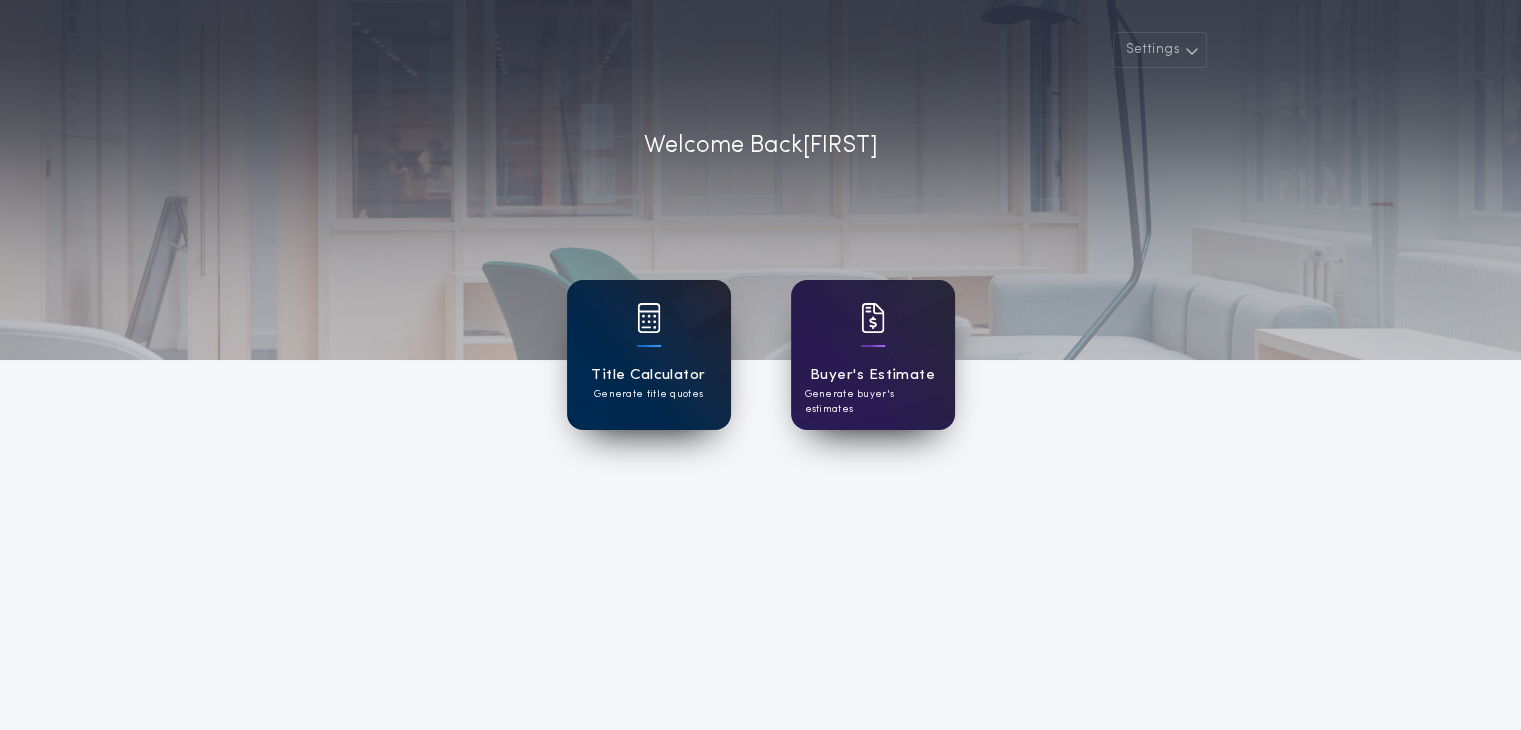 click on "Title Calculator Generate title quotes" at bounding box center (649, 355) 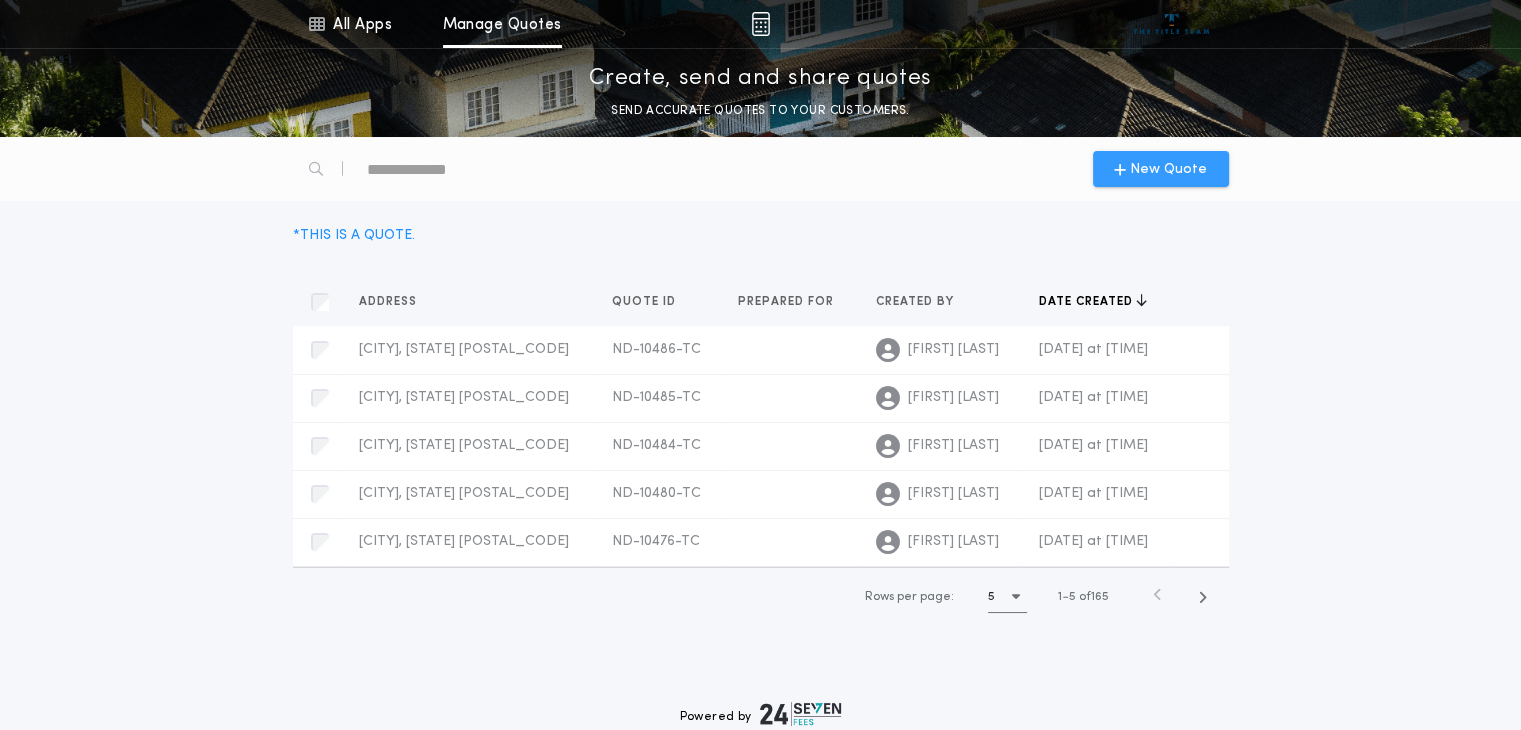 click on "New Quote" at bounding box center (1168, 169) 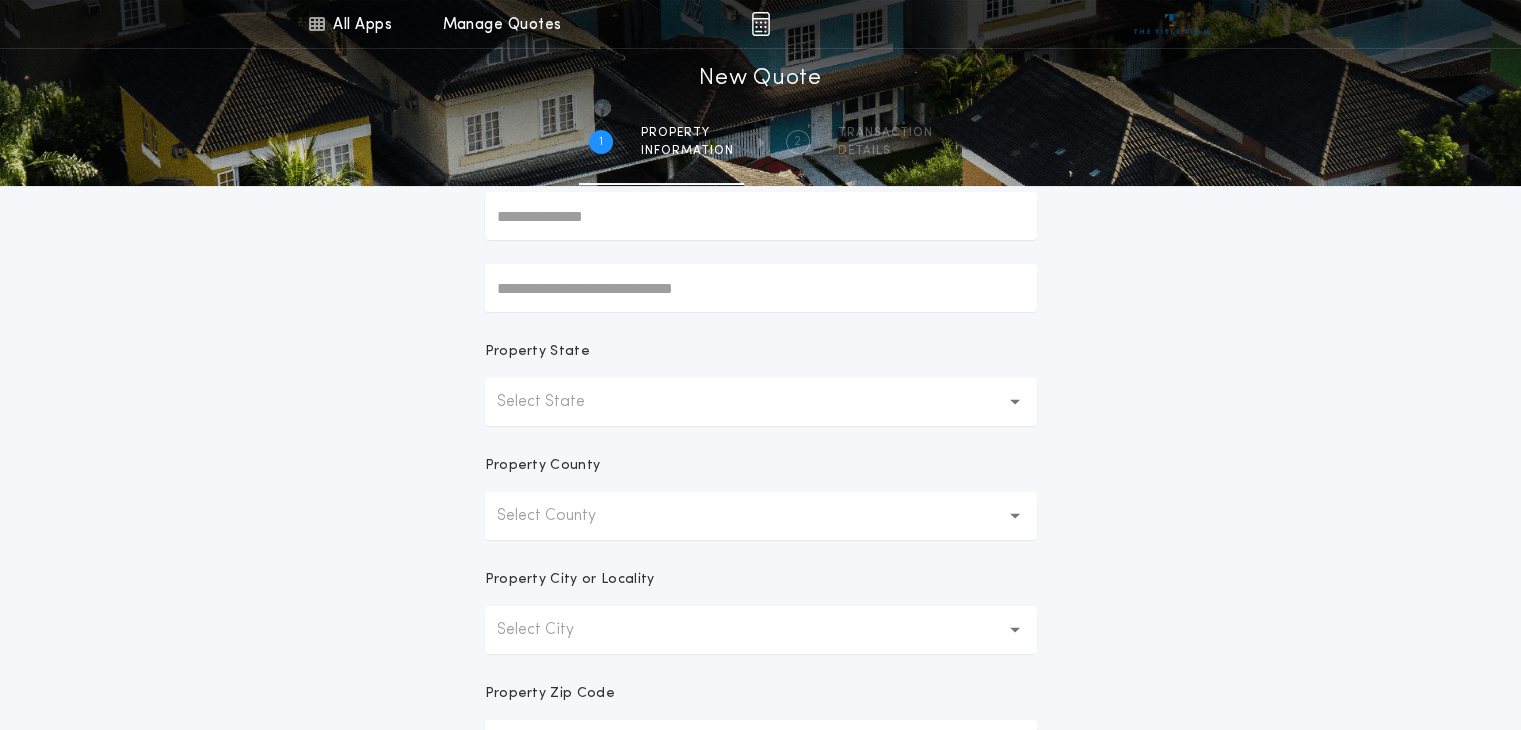 scroll, scrollTop: 300, scrollLeft: 0, axis: vertical 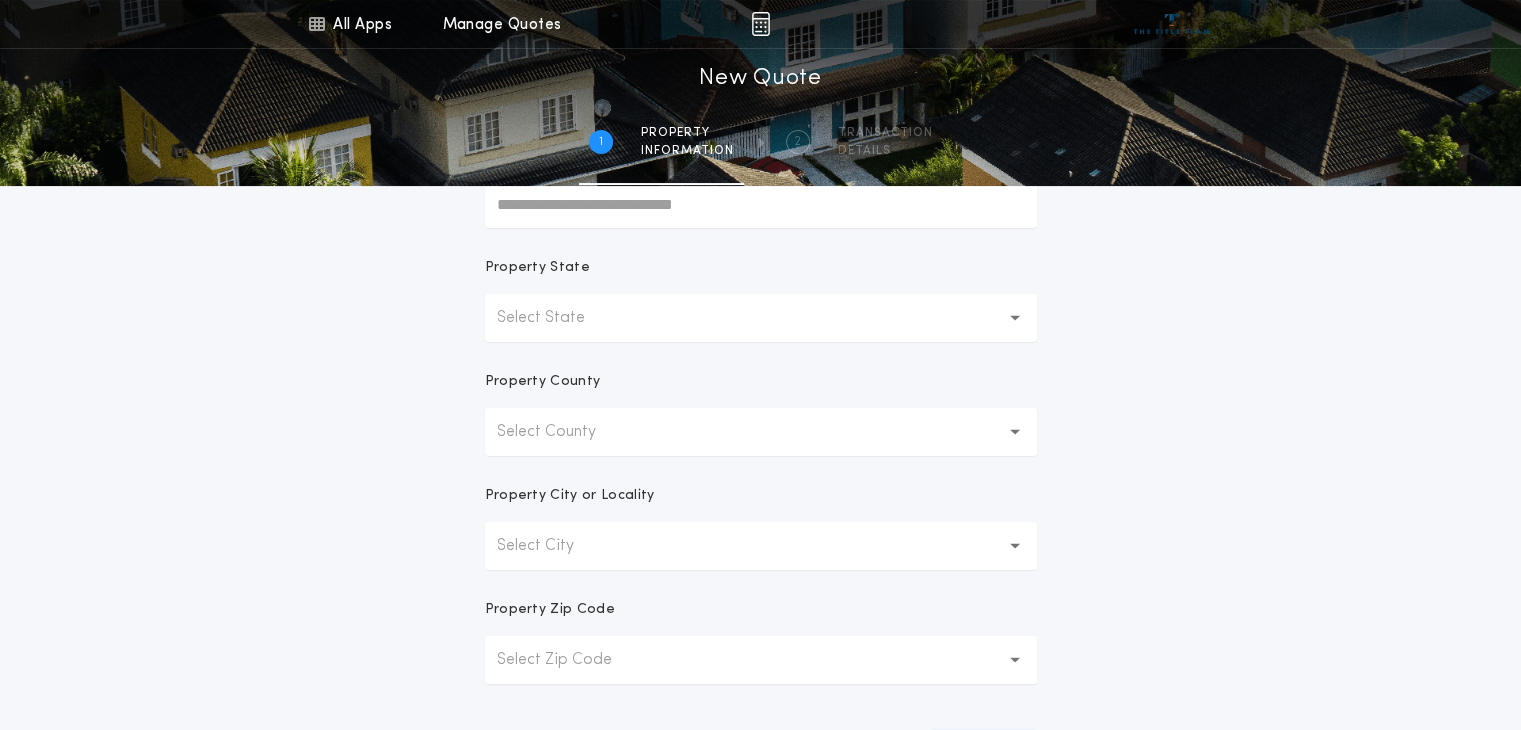 click on "Select State" at bounding box center (761, 318) 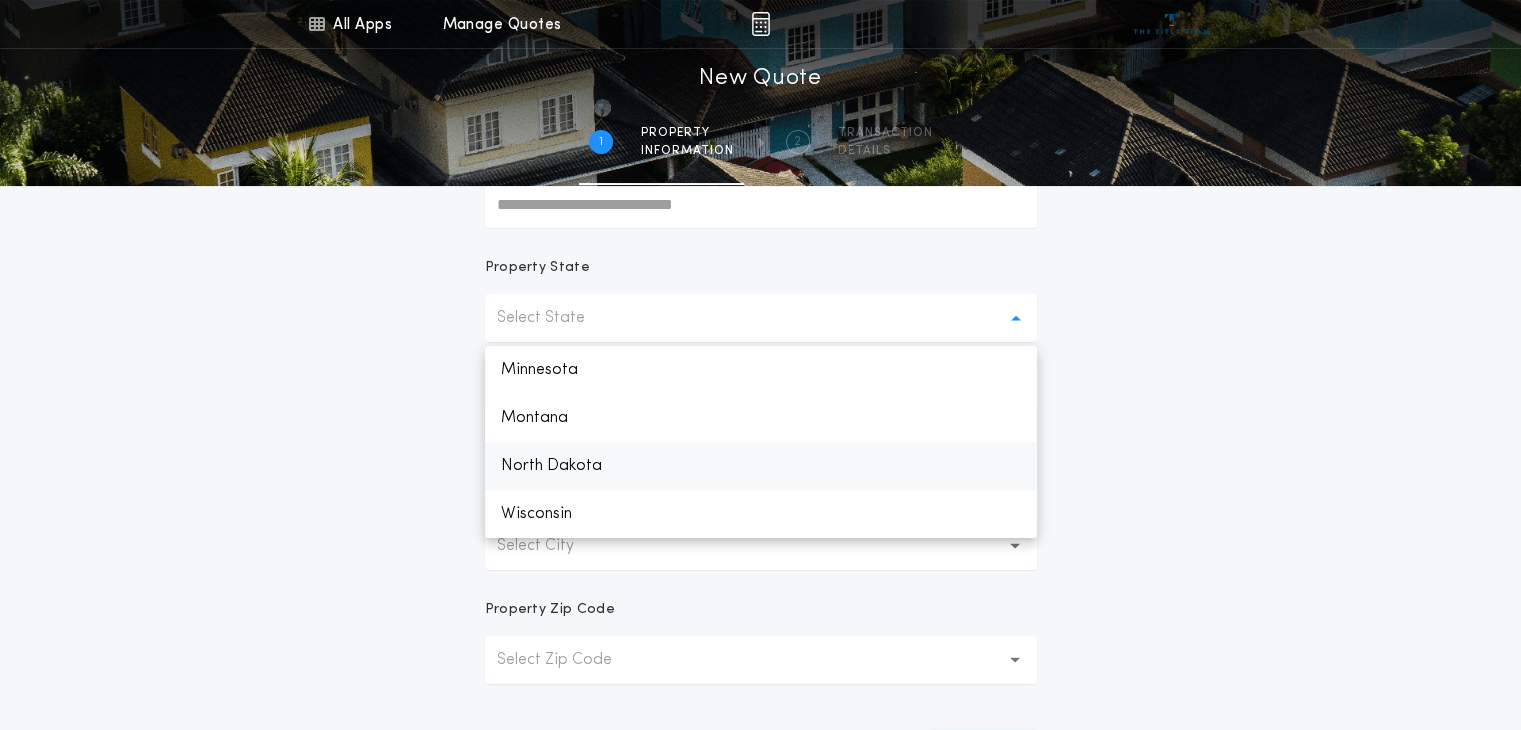 click on "North Dakota" at bounding box center [761, 466] 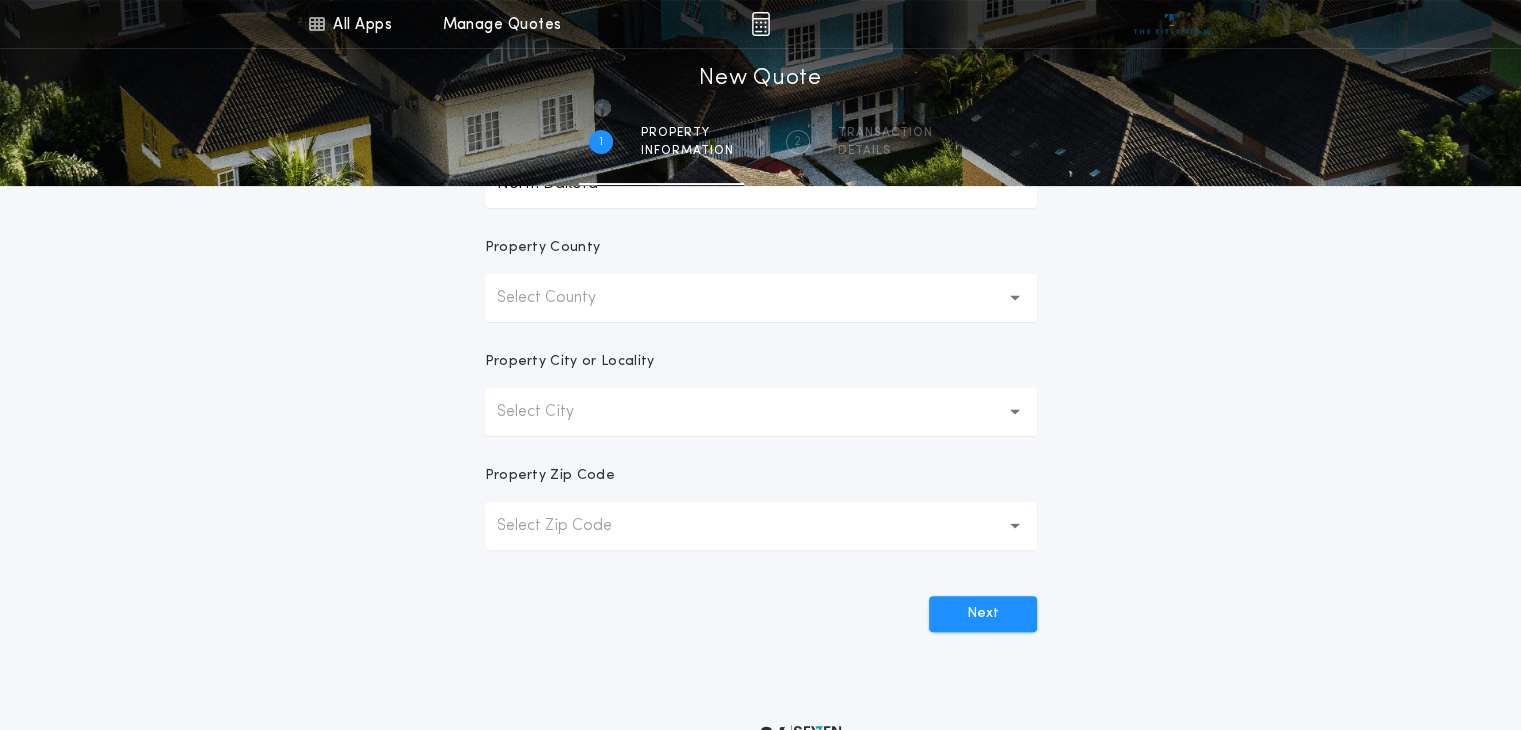 scroll, scrollTop: 400, scrollLeft: 0, axis: vertical 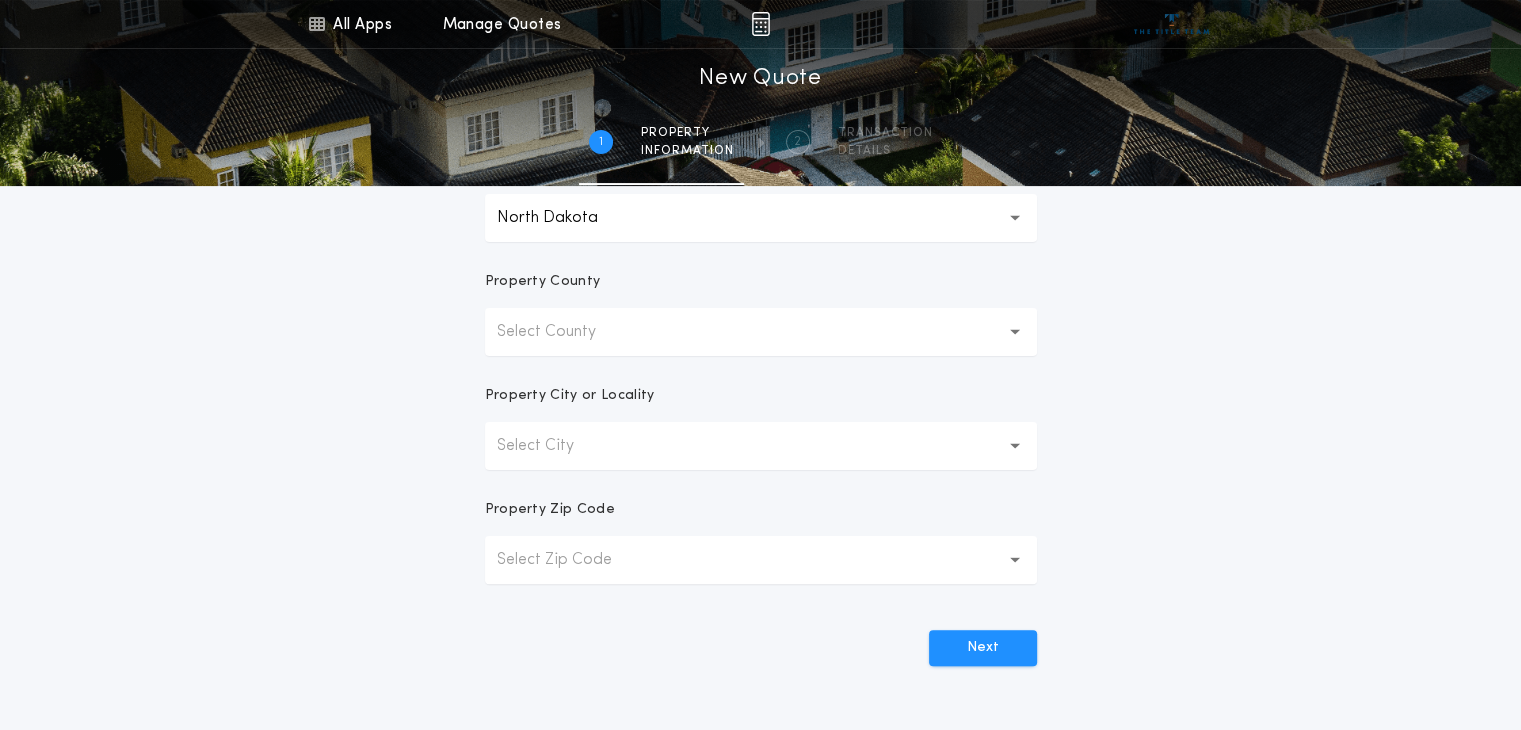 click on "Select County" at bounding box center (761, 332) 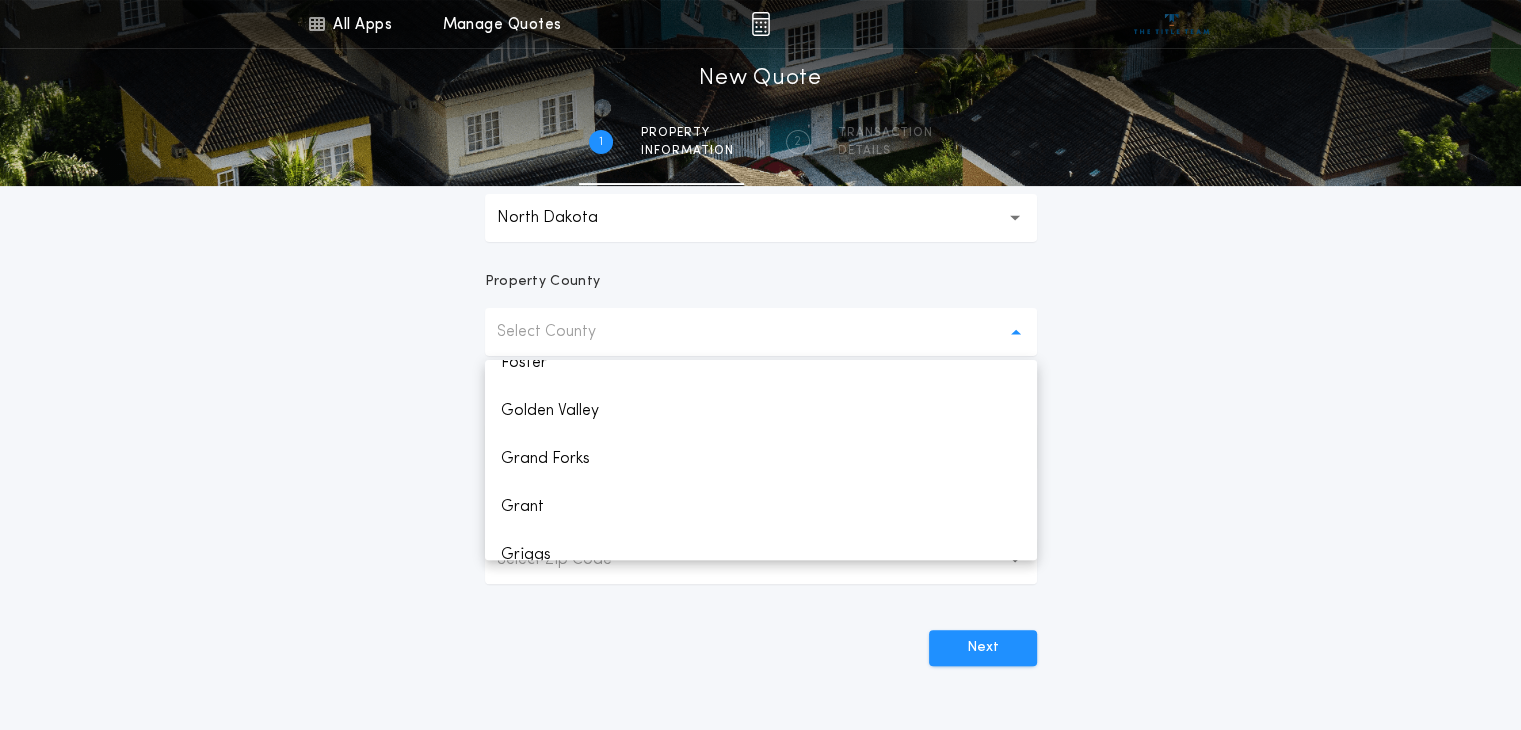 scroll, scrollTop: 800, scrollLeft: 0, axis: vertical 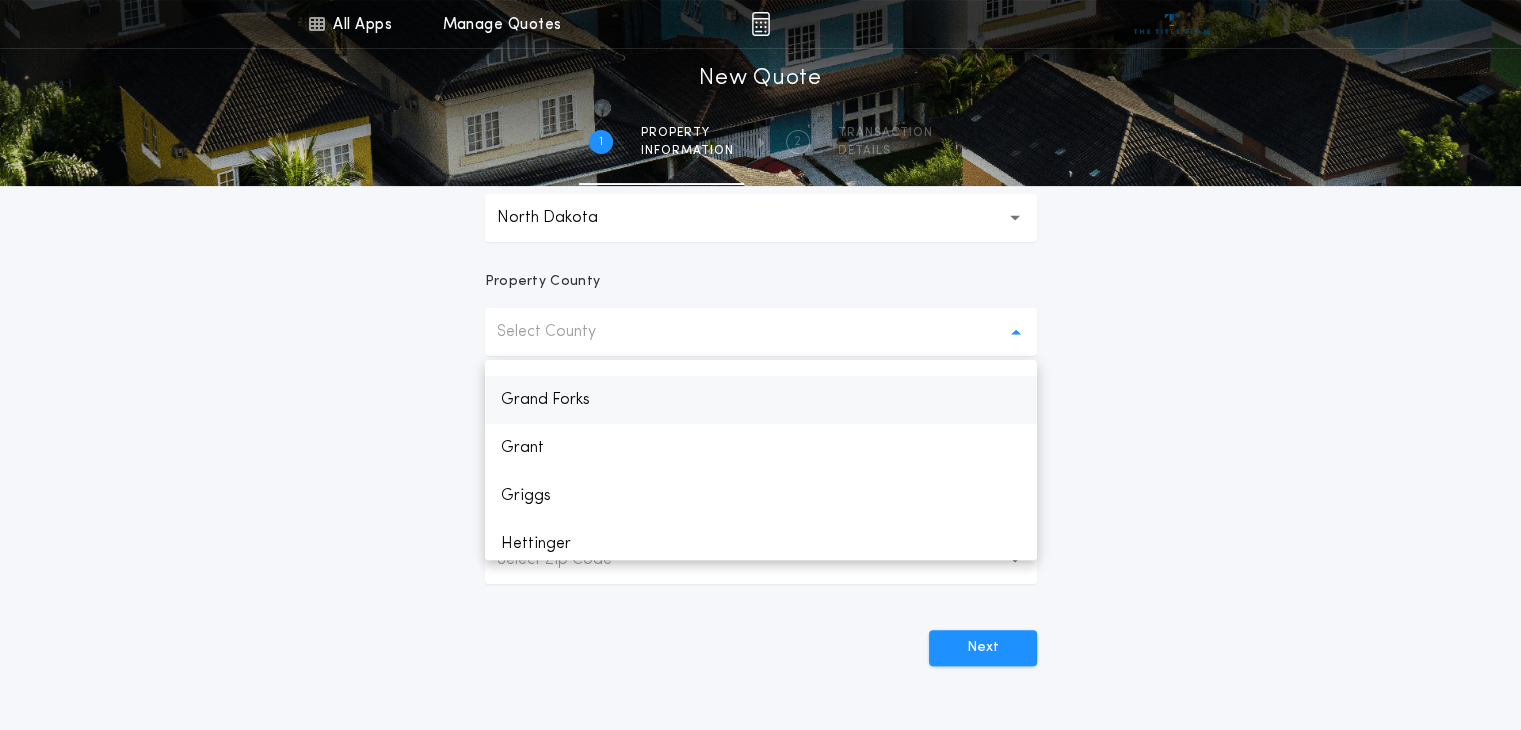click on "Grand Forks" at bounding box center [761, 400] 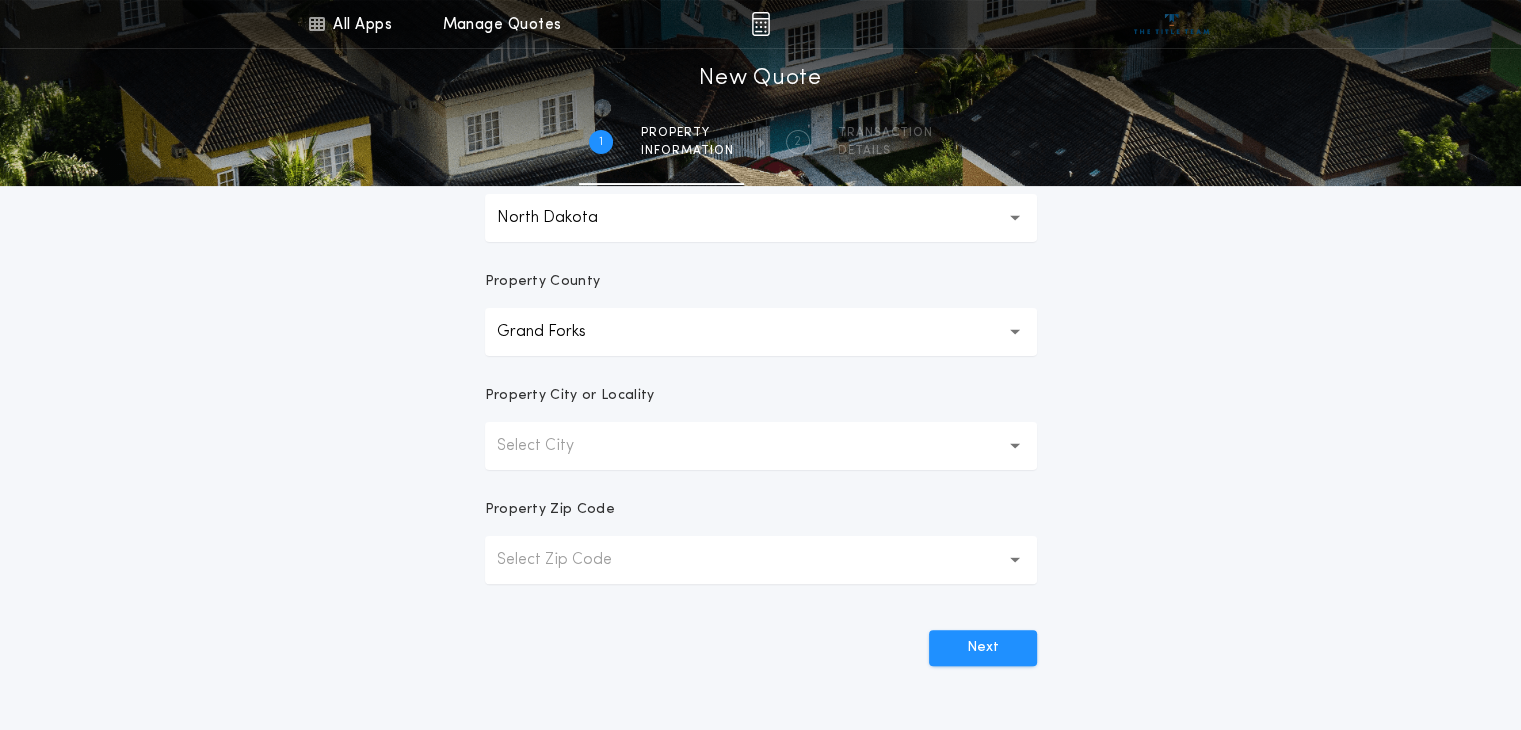 click on "Select City" at bounding box center [551, 446] 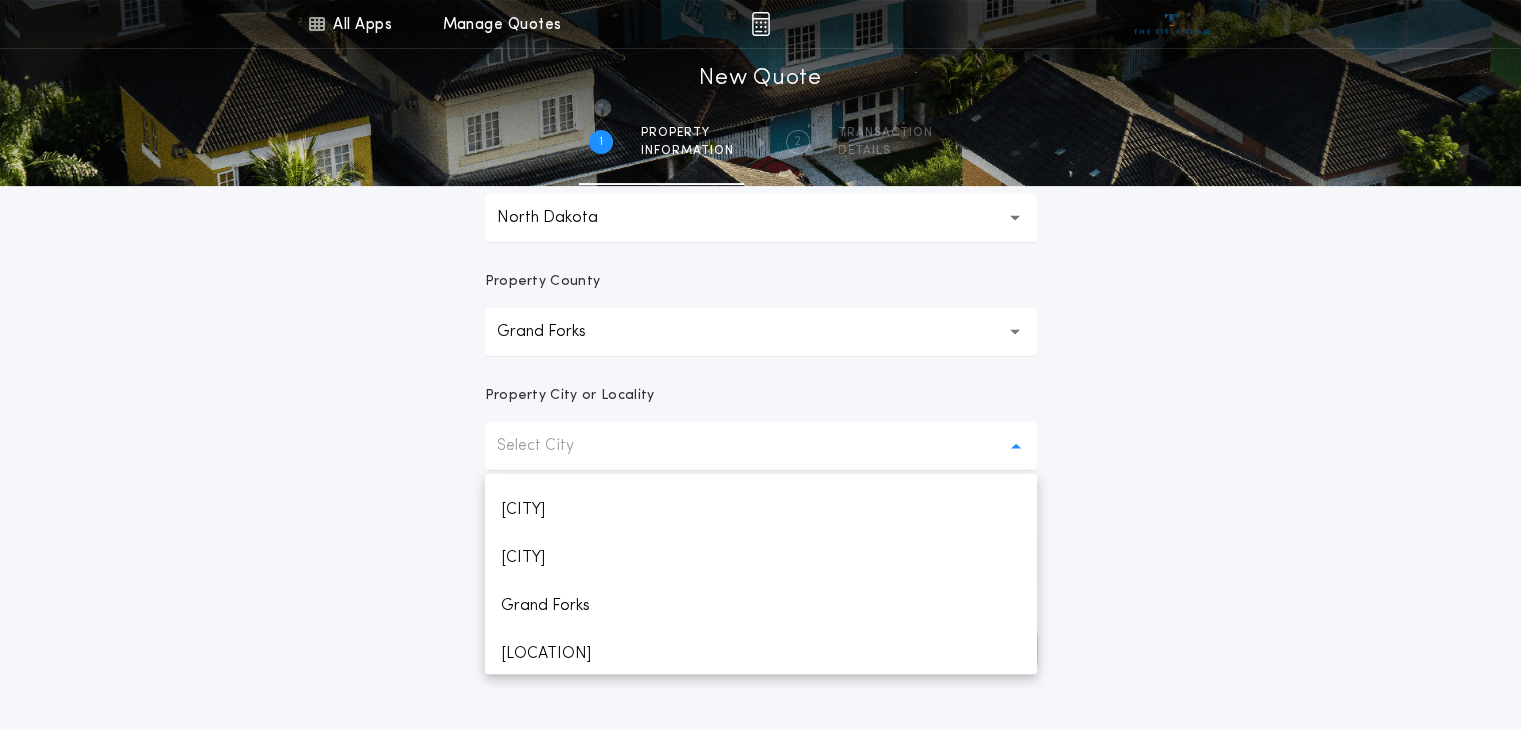 scroll, scrollTop: 200, scrollLeft: 0, axis: vertical 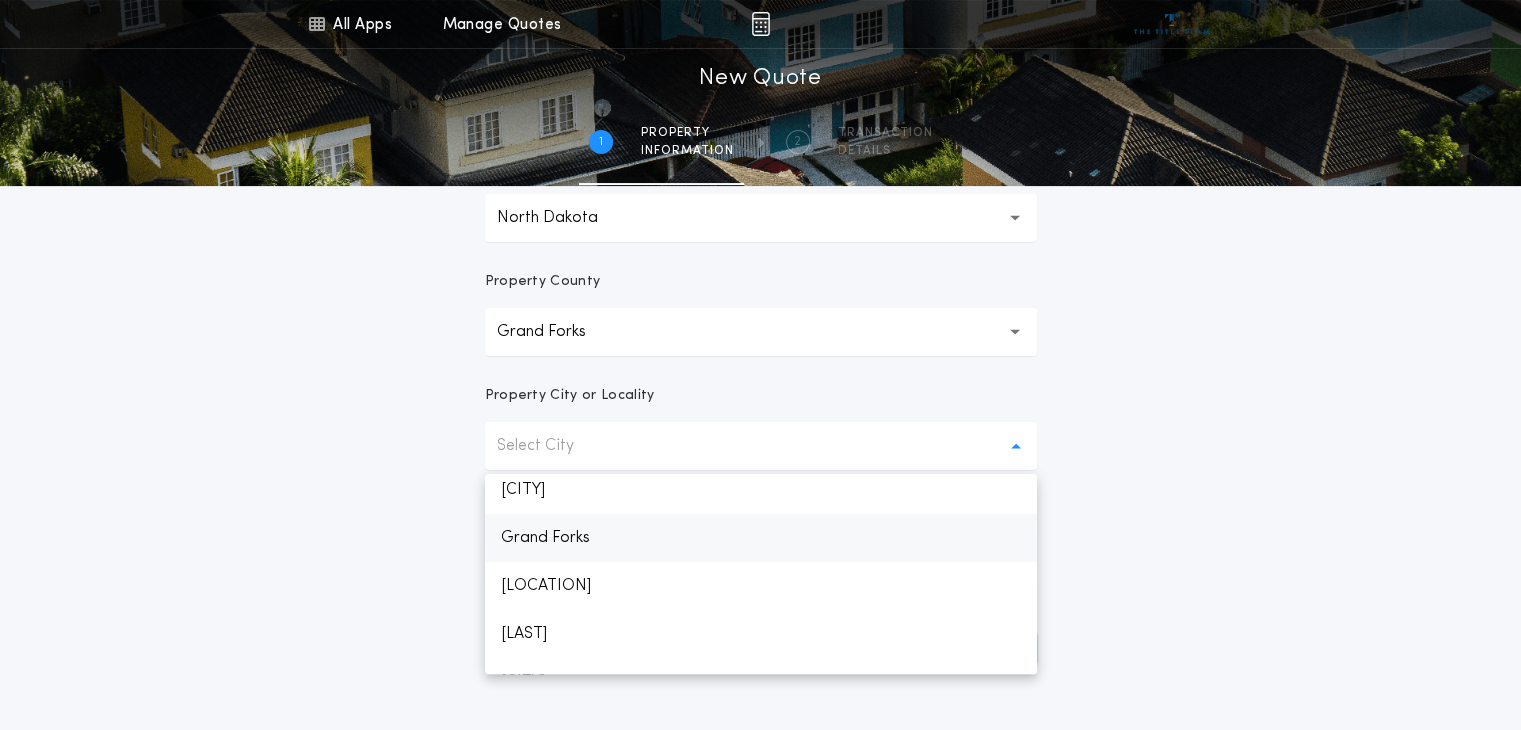 click on "Grand Forks" at bounding box center [761, 538] 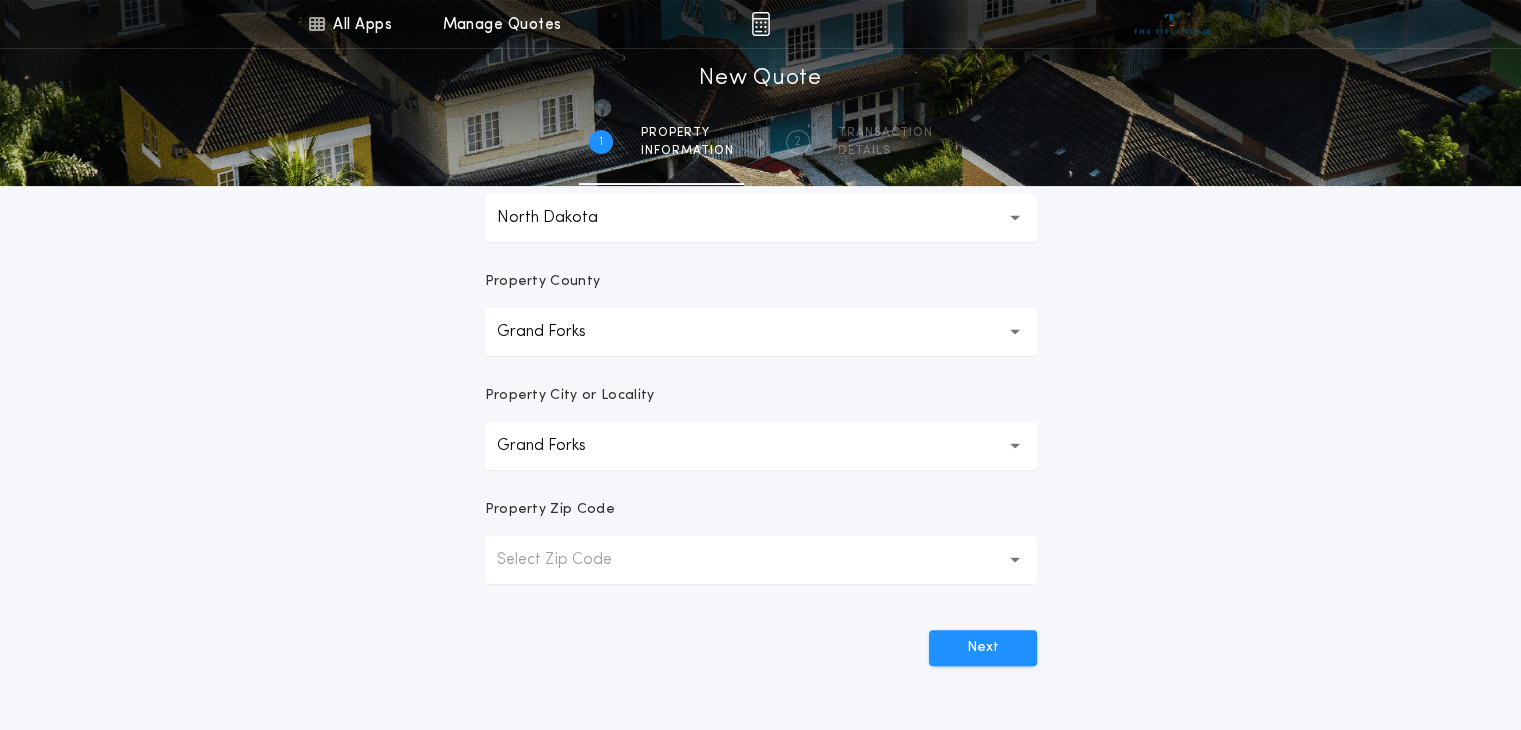 click on "Select Zip Code" at bounding box center [570, 560] 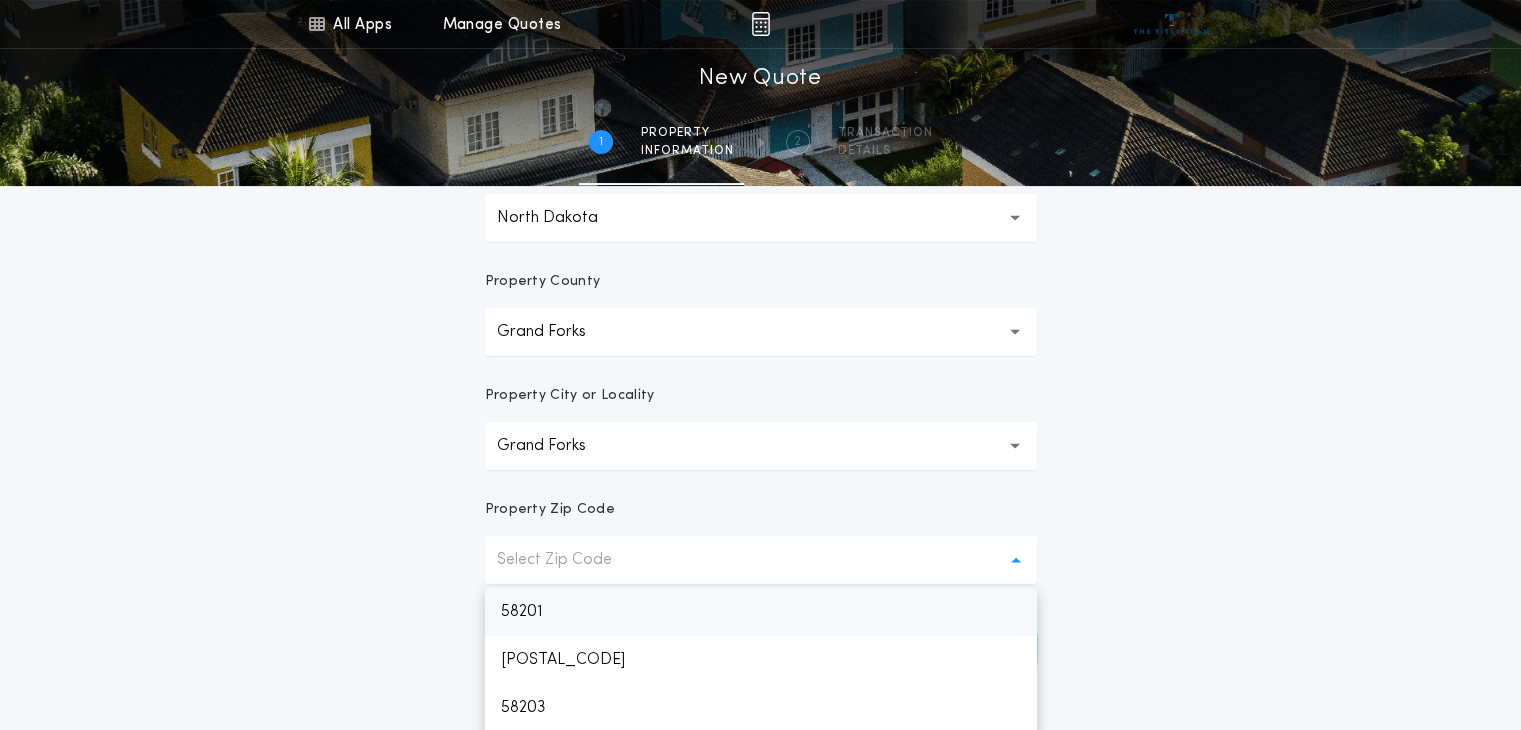 click on "58201" at bounding box center [761, 612] 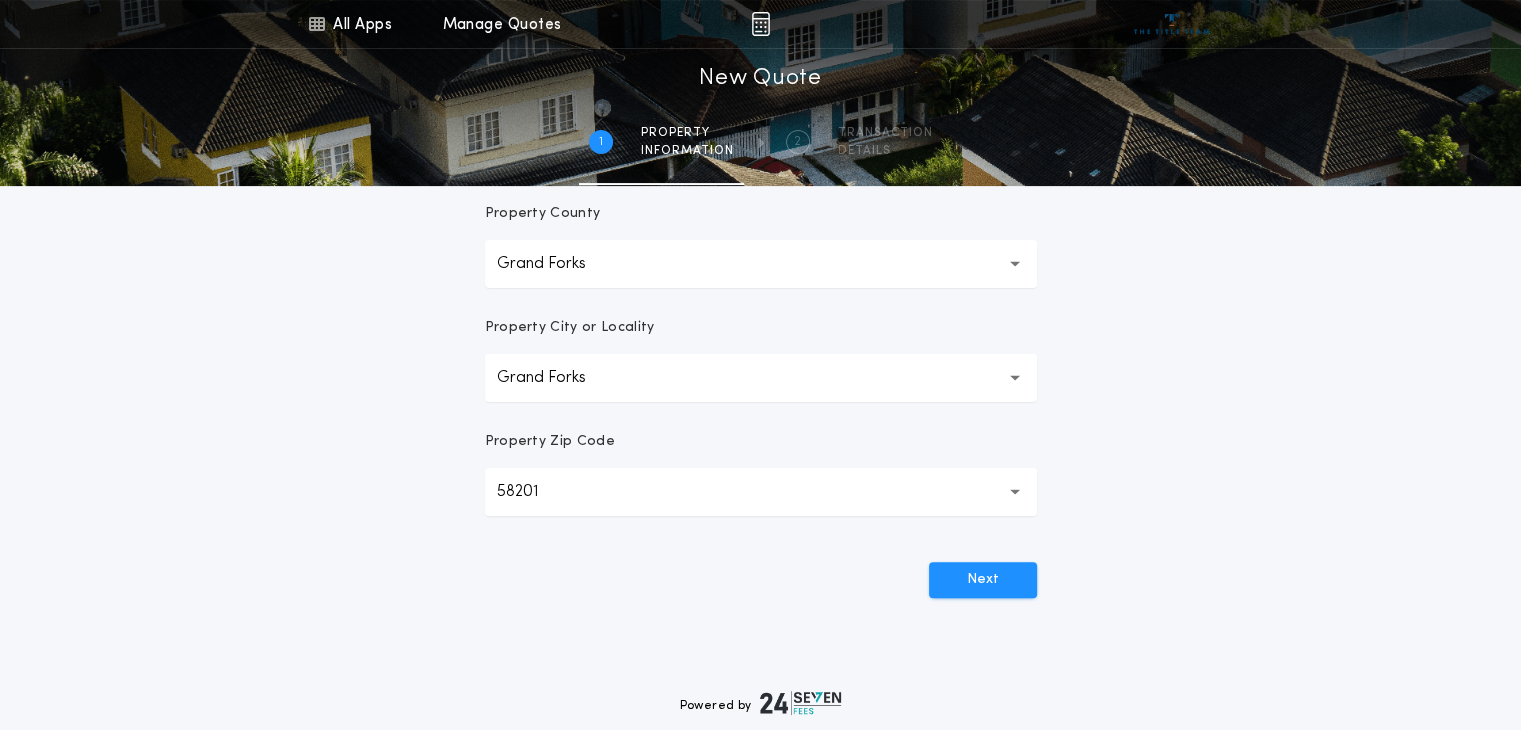scroll, scrollTop: 573, scrollLeft: 0, axis: vertical 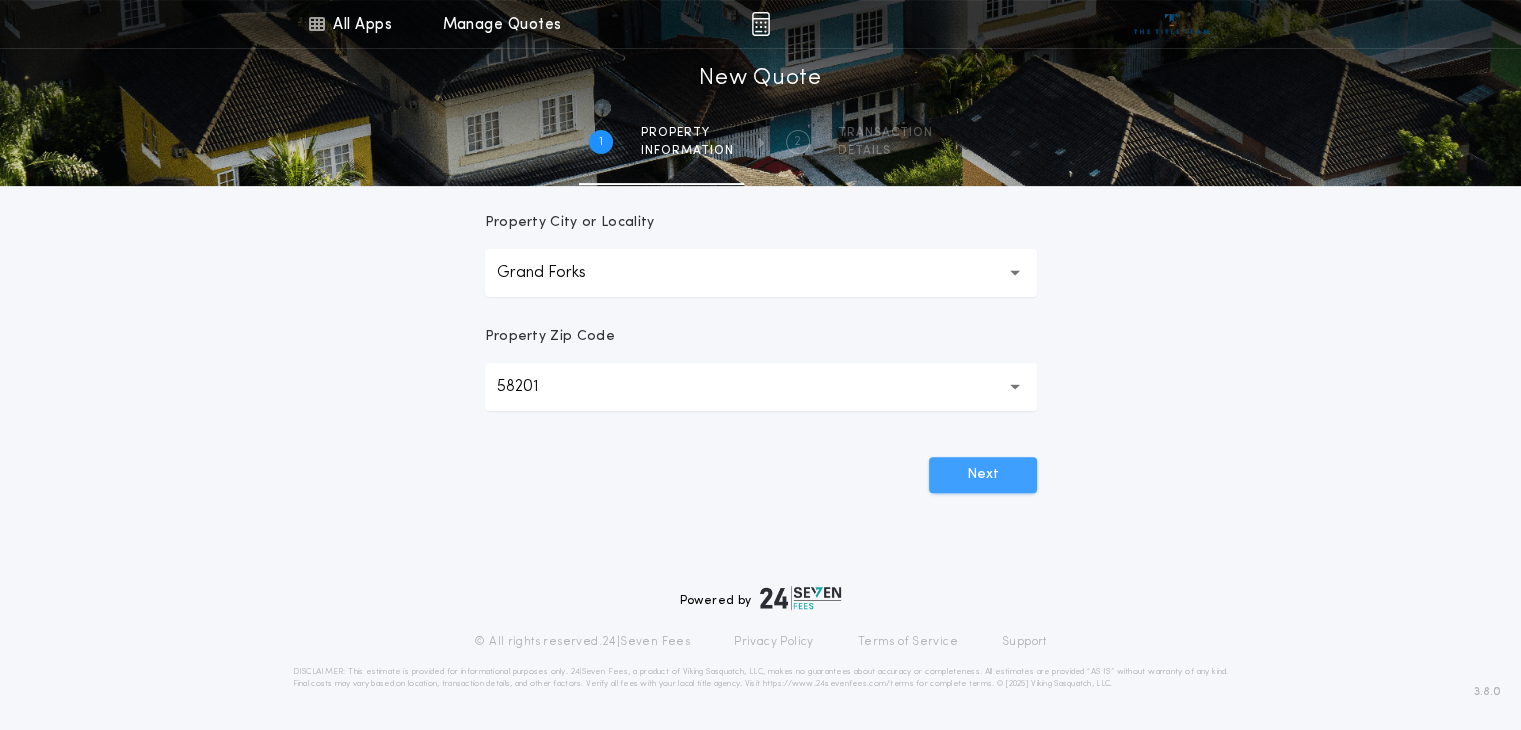 click on "Next" at bounding box center [983, 475] 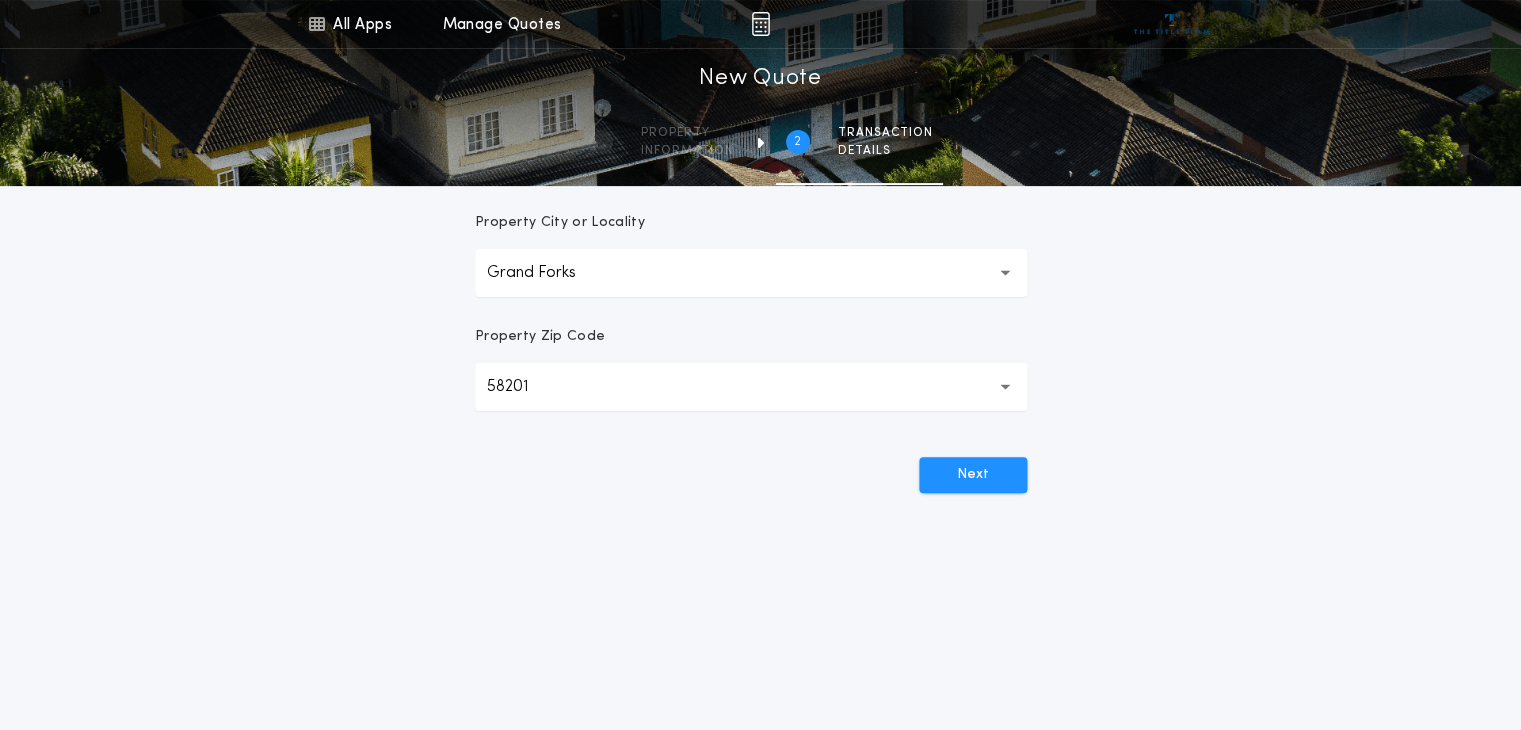 scroll, scrollTop: 0, scrollLeft: 0, axis: both 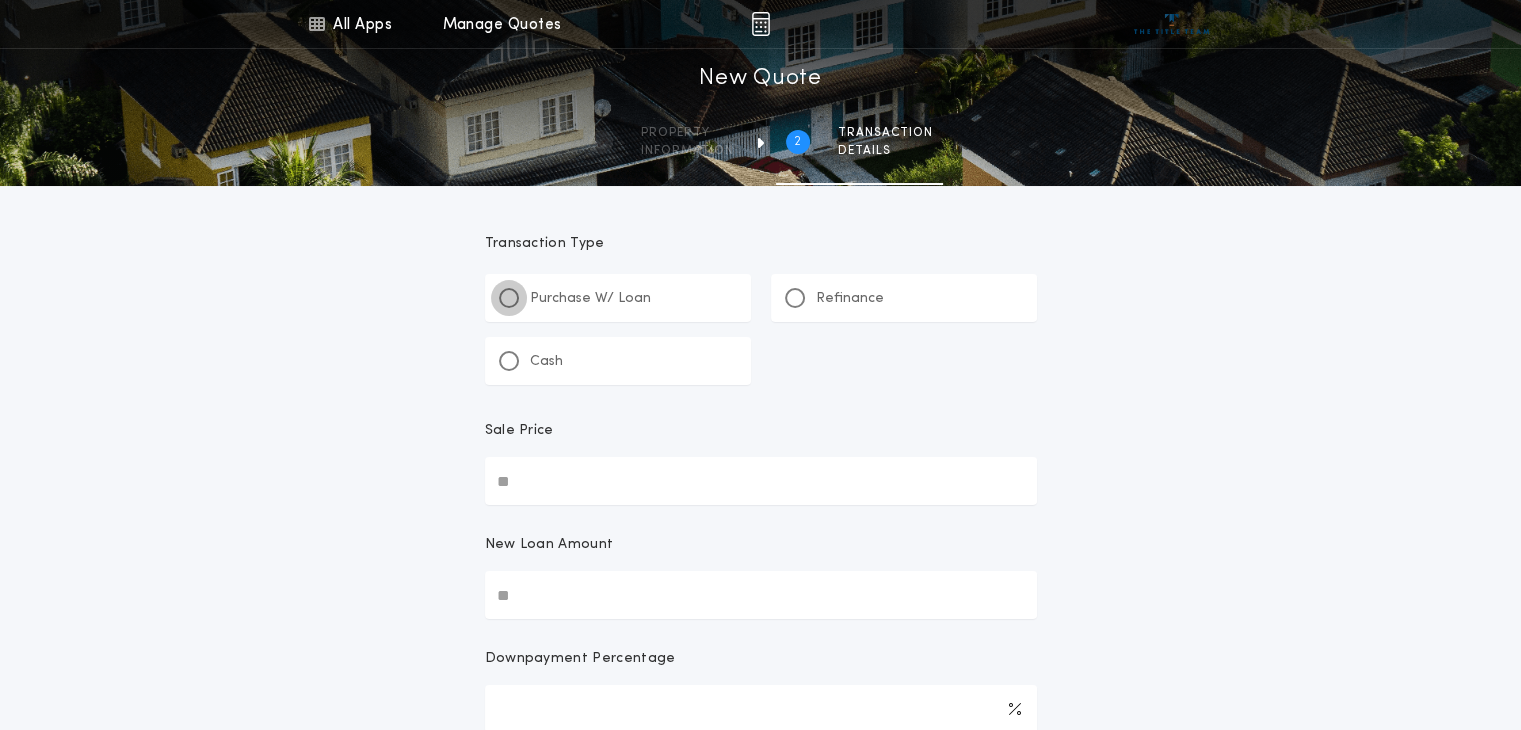click at bounding box center [509, 298] 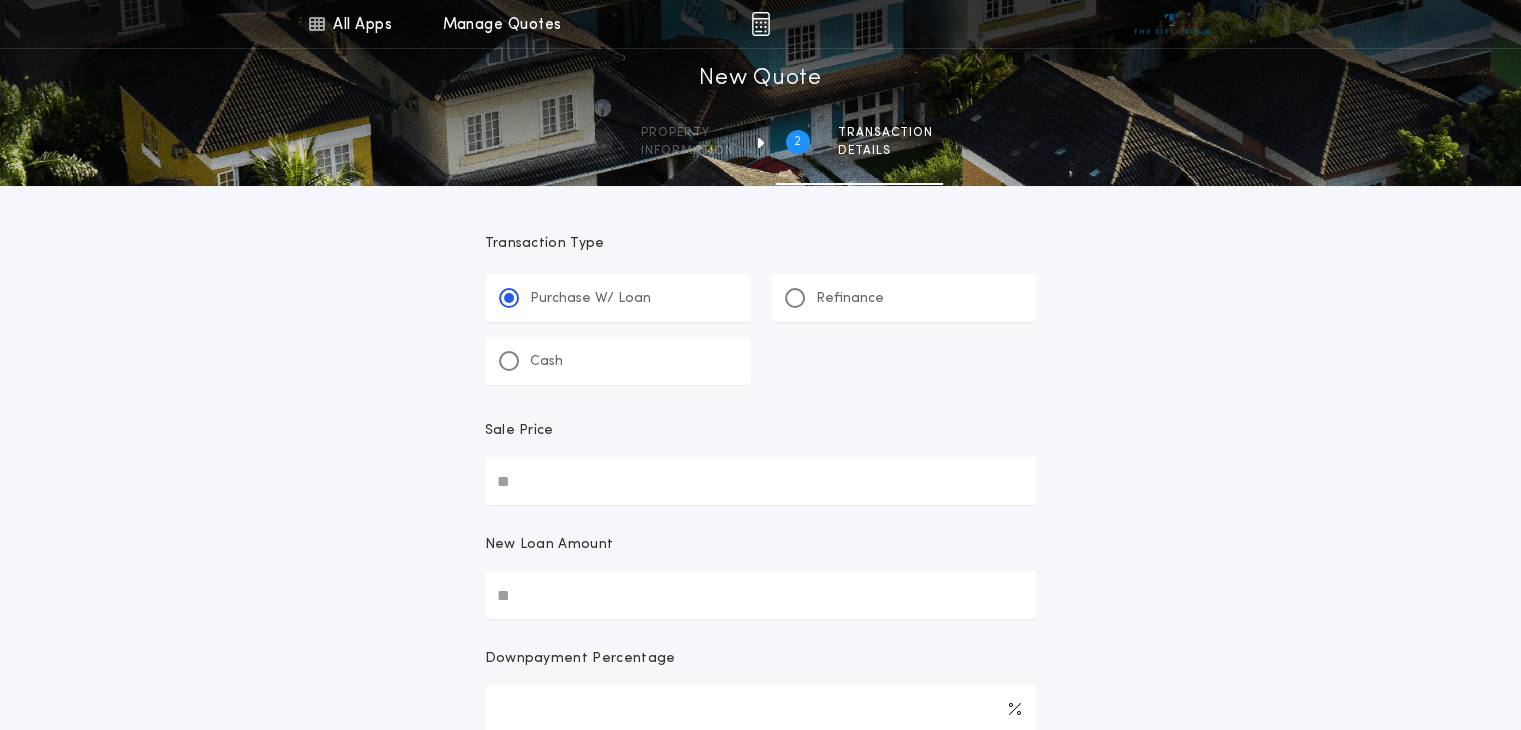click on "Sale Price" at bounding box center [761, 481] 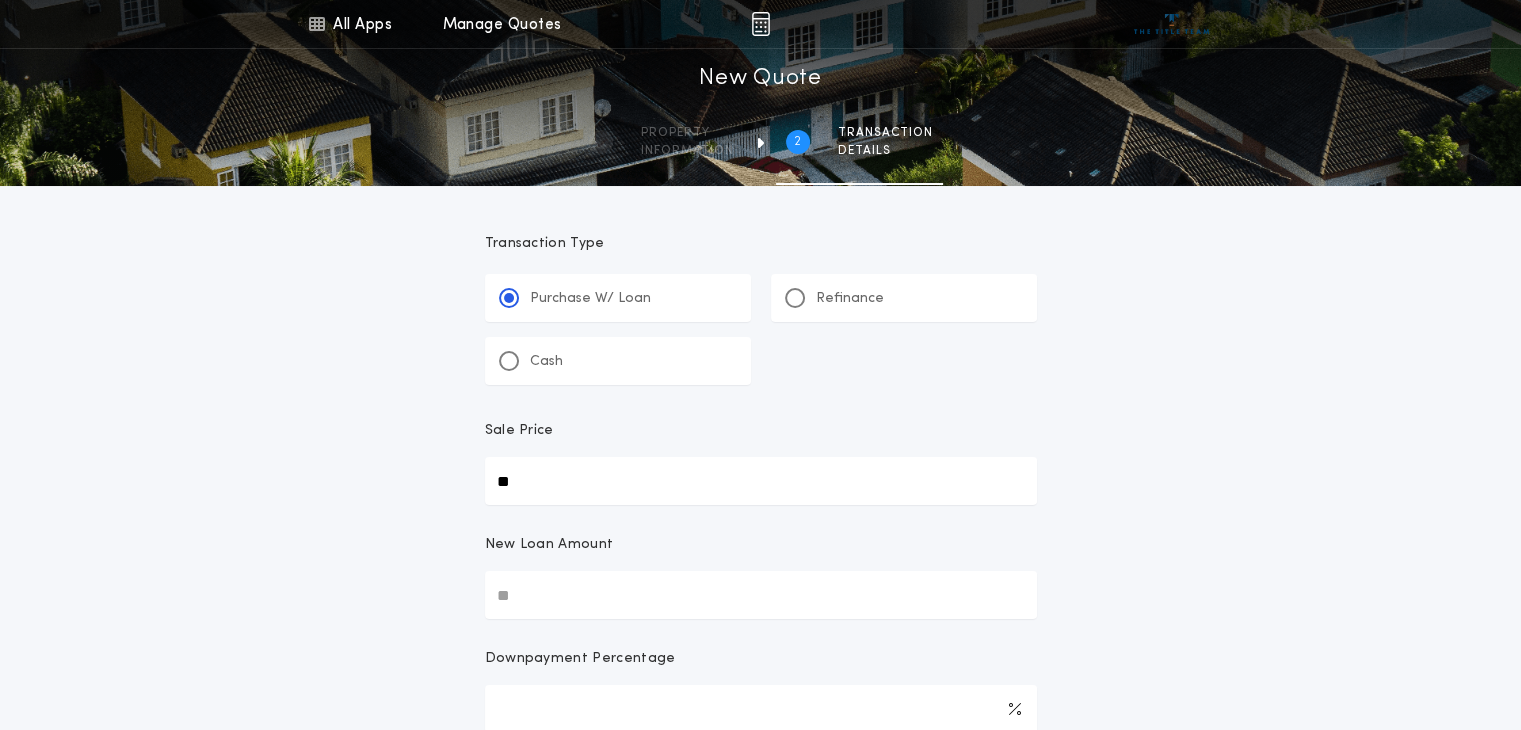 type on "**" 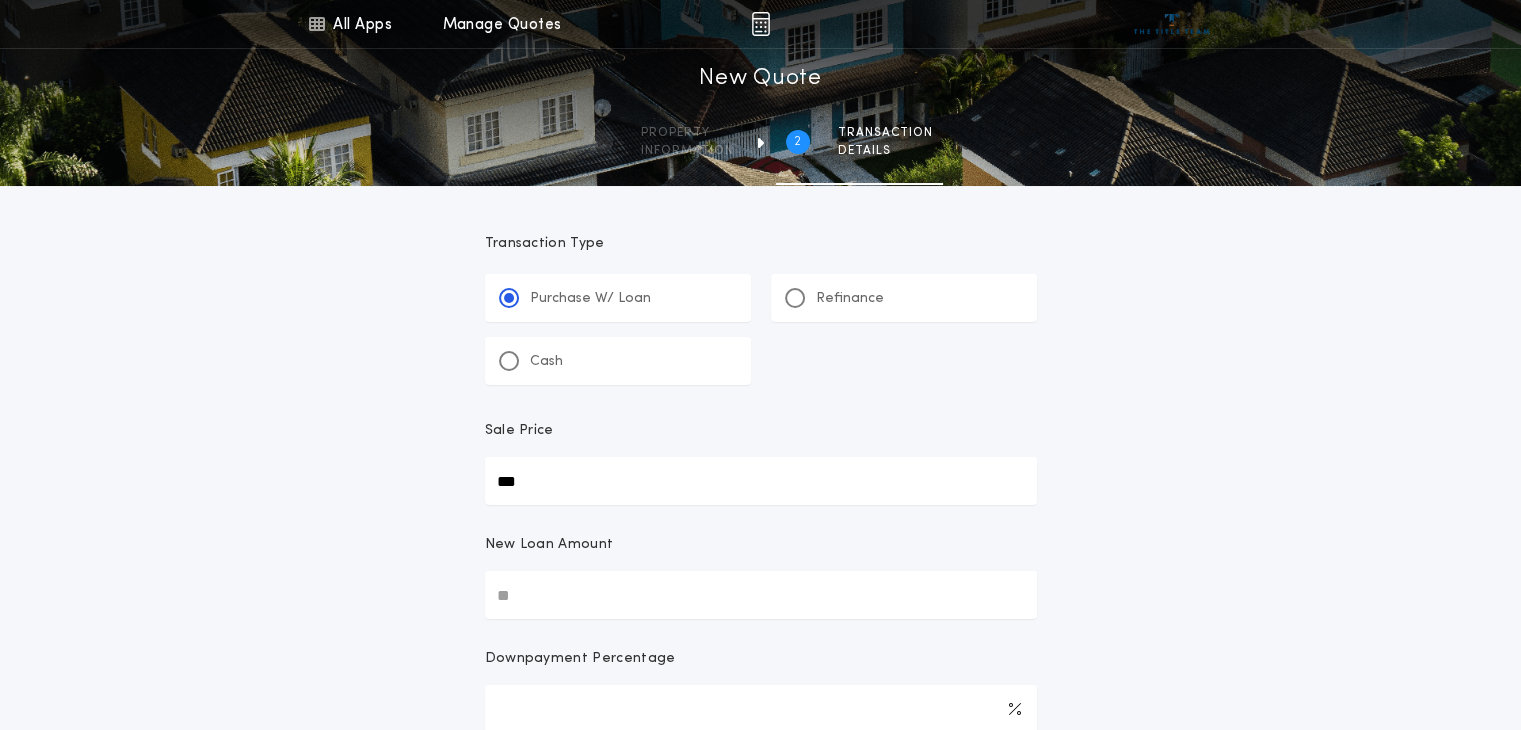 type on "***" 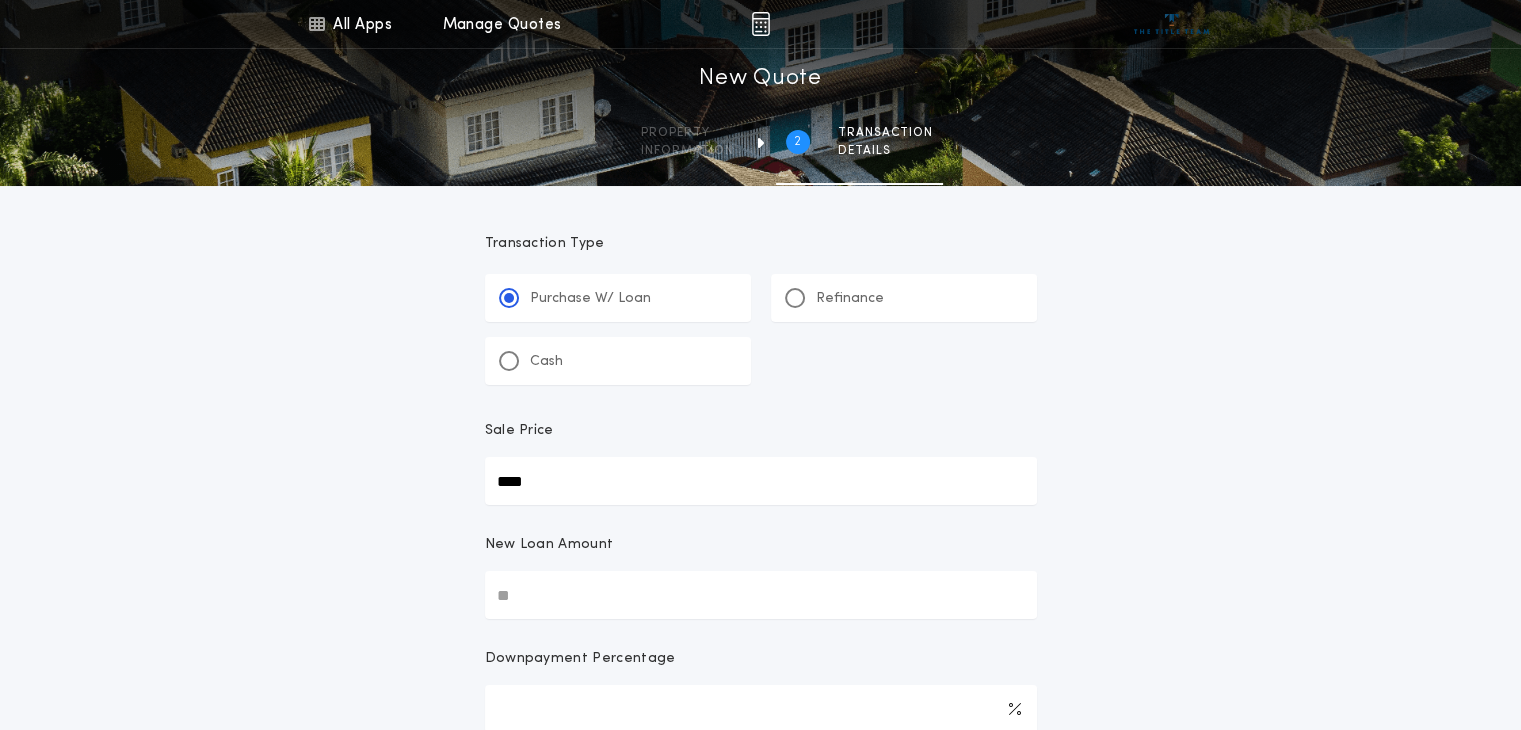 type on "****" 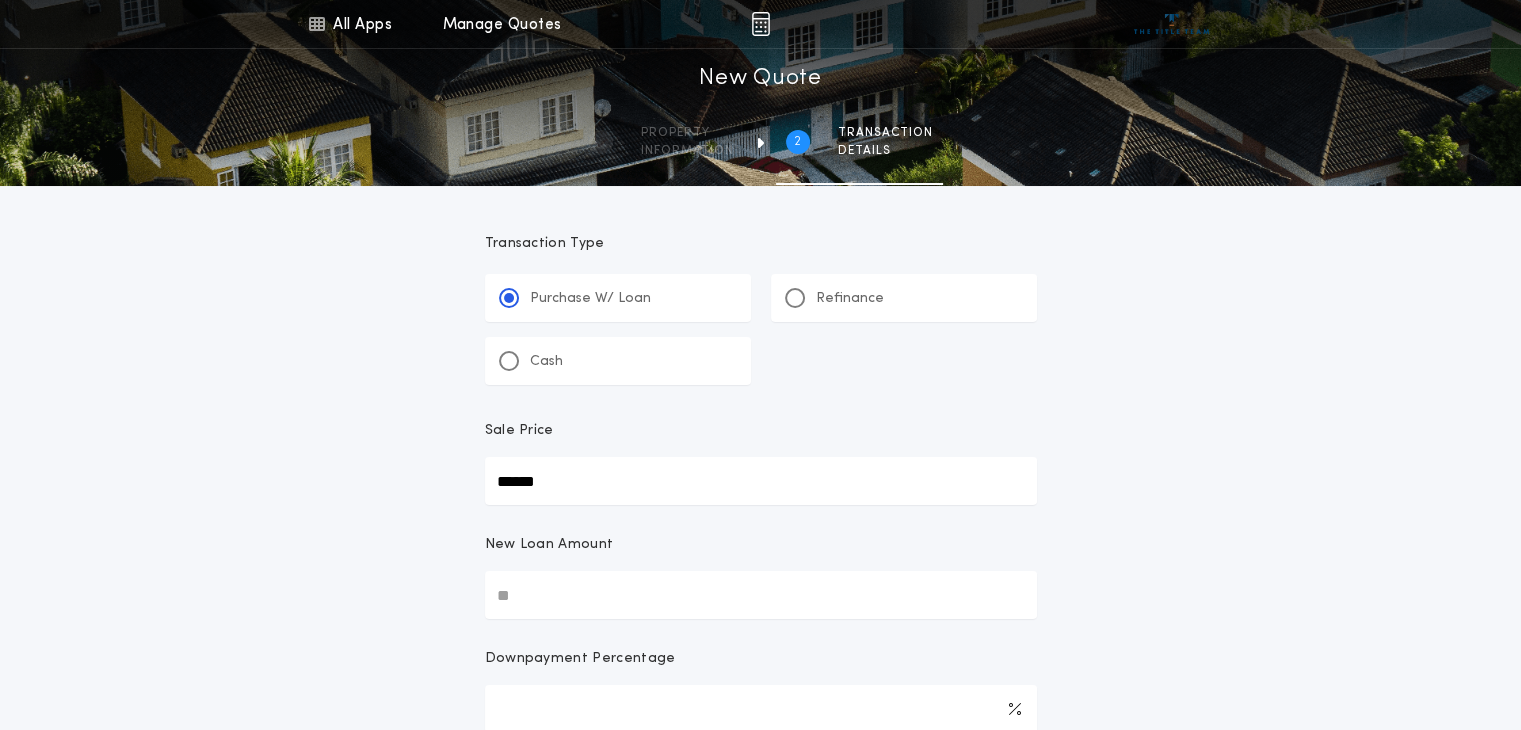 type on "******" 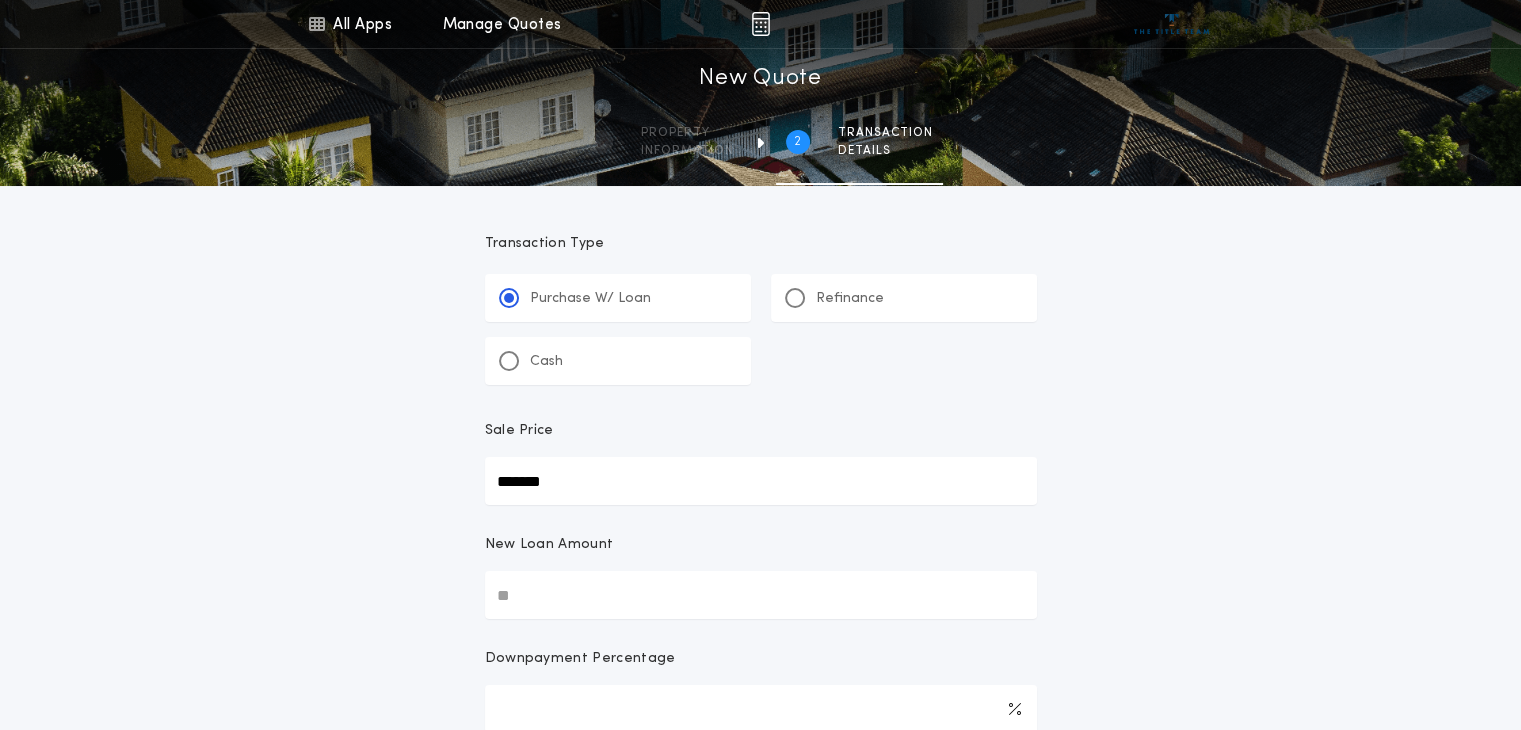 type on "*******" 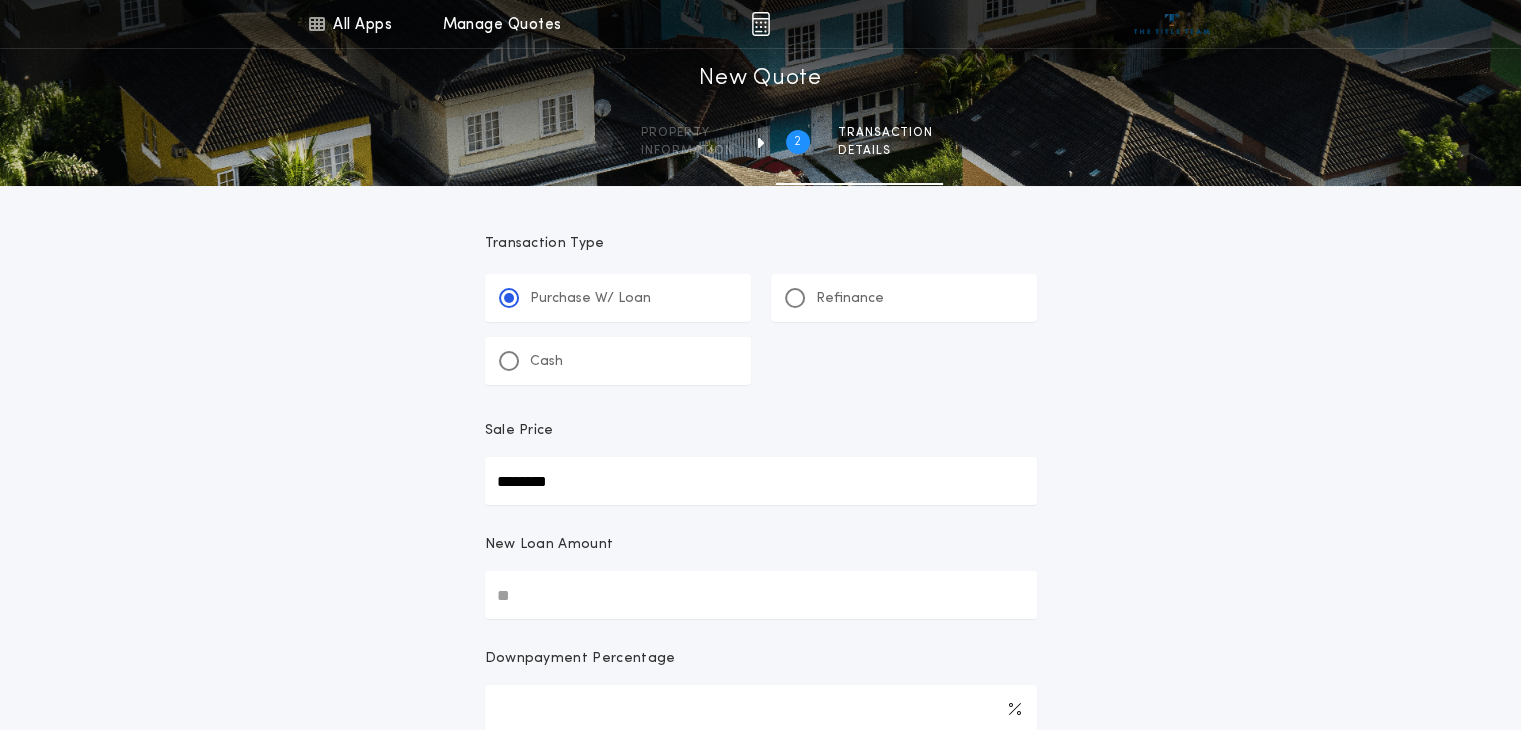 type on "********" 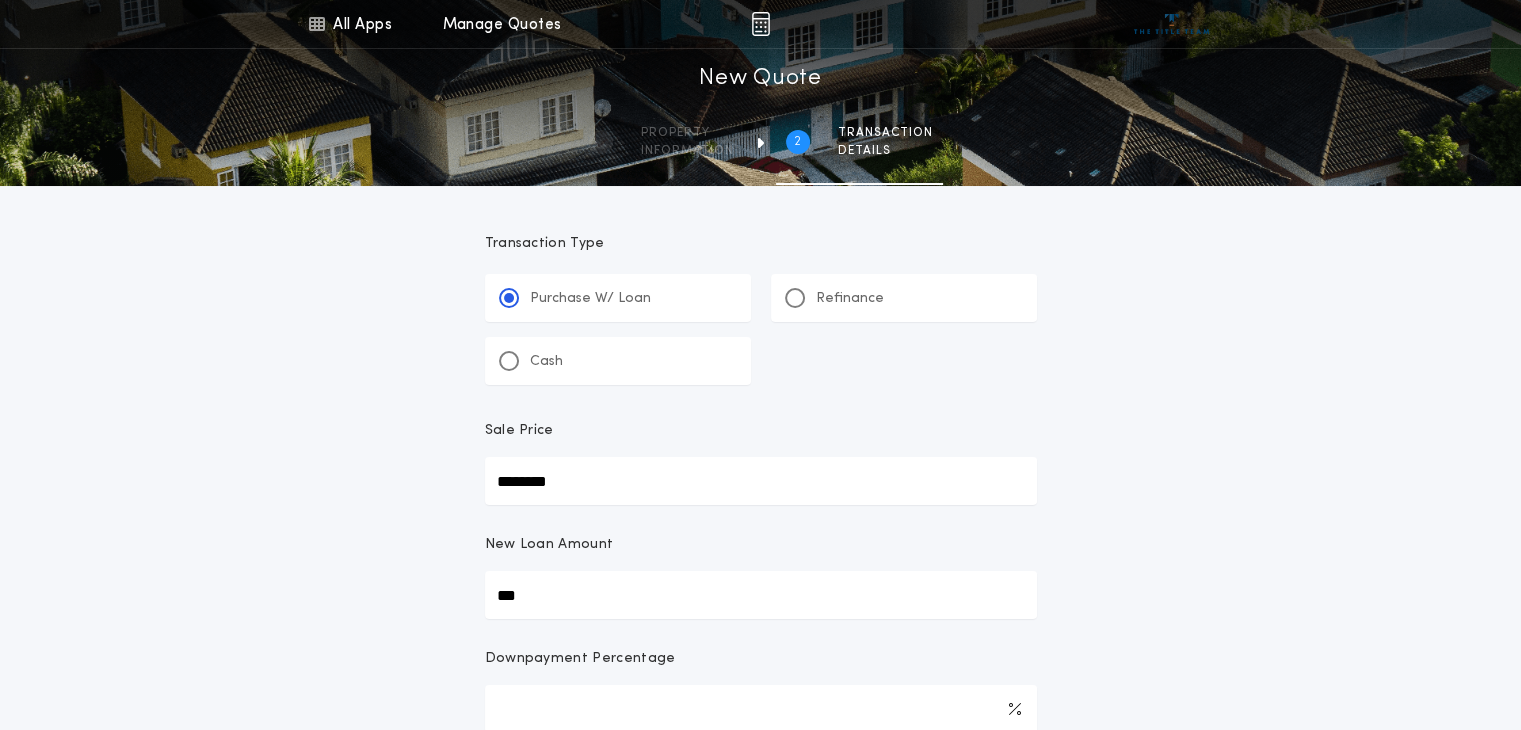 type on "****" 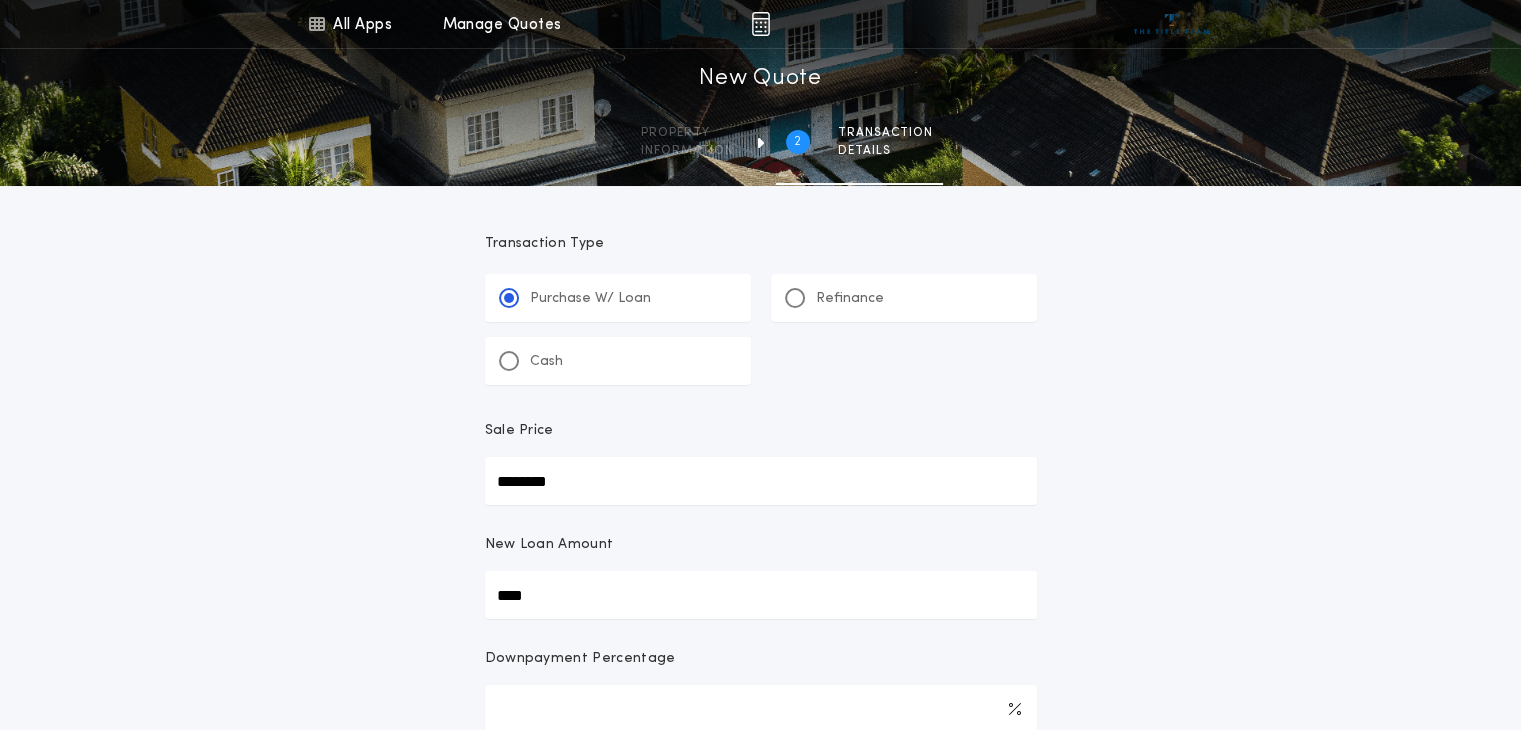 type on "******" 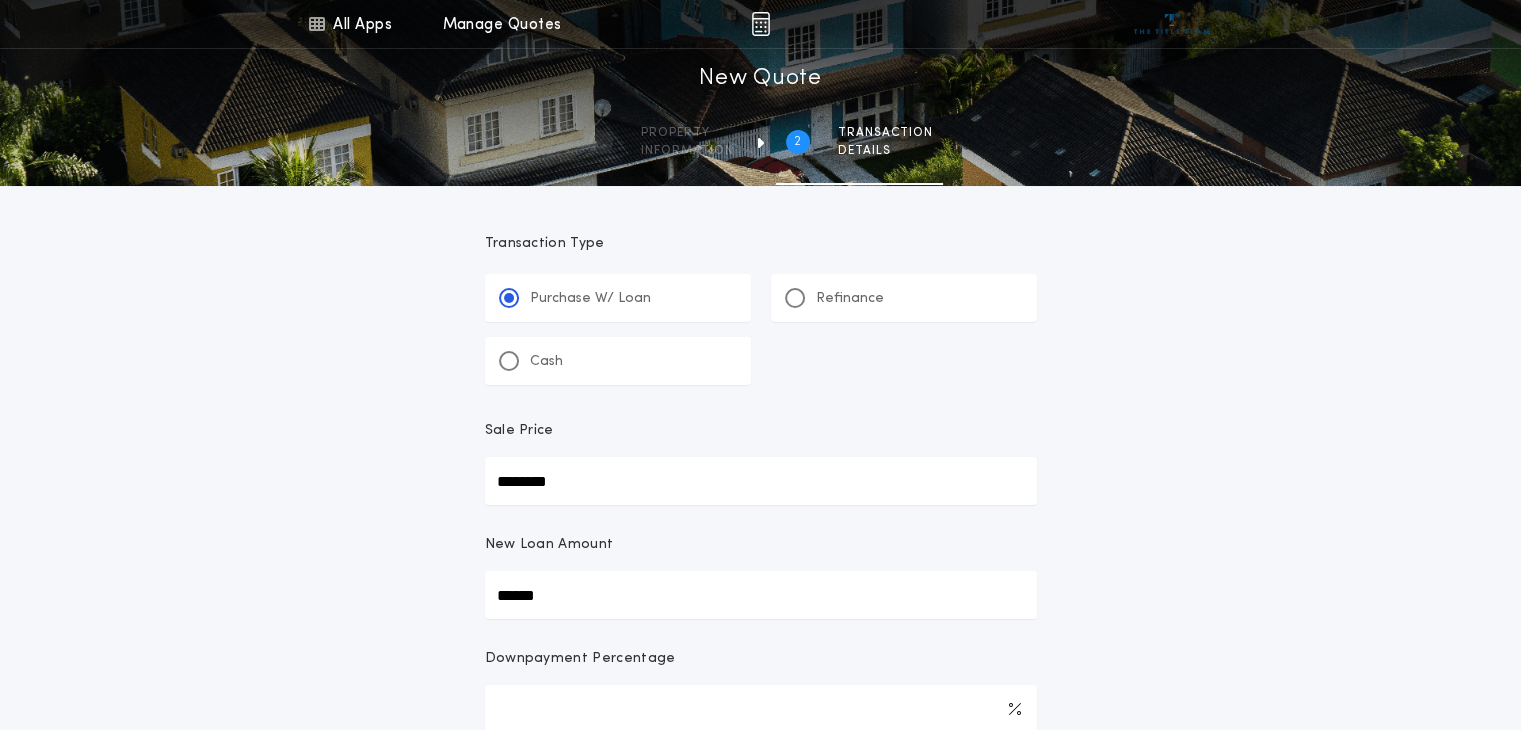 type on "*******" 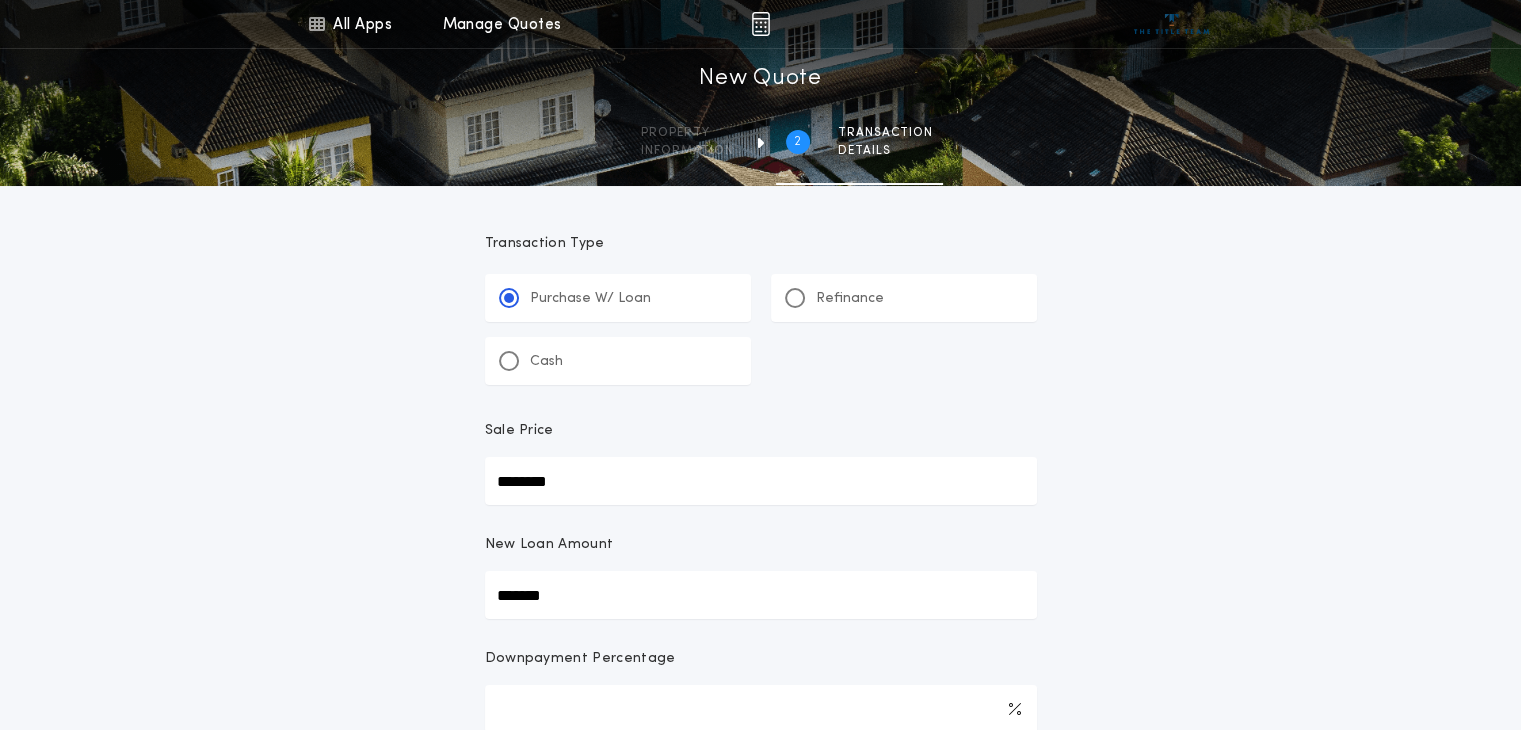 type on "********" 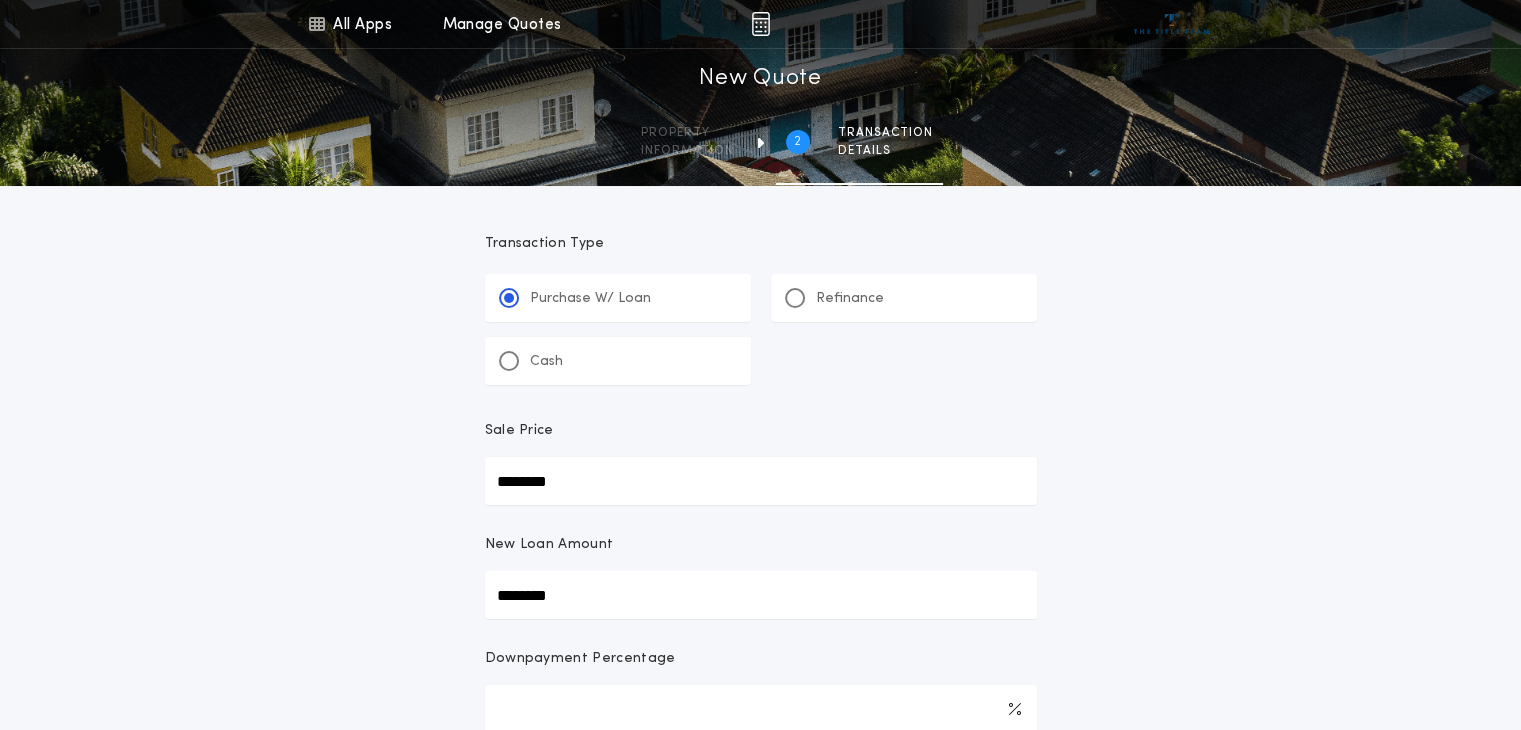 type on "********" 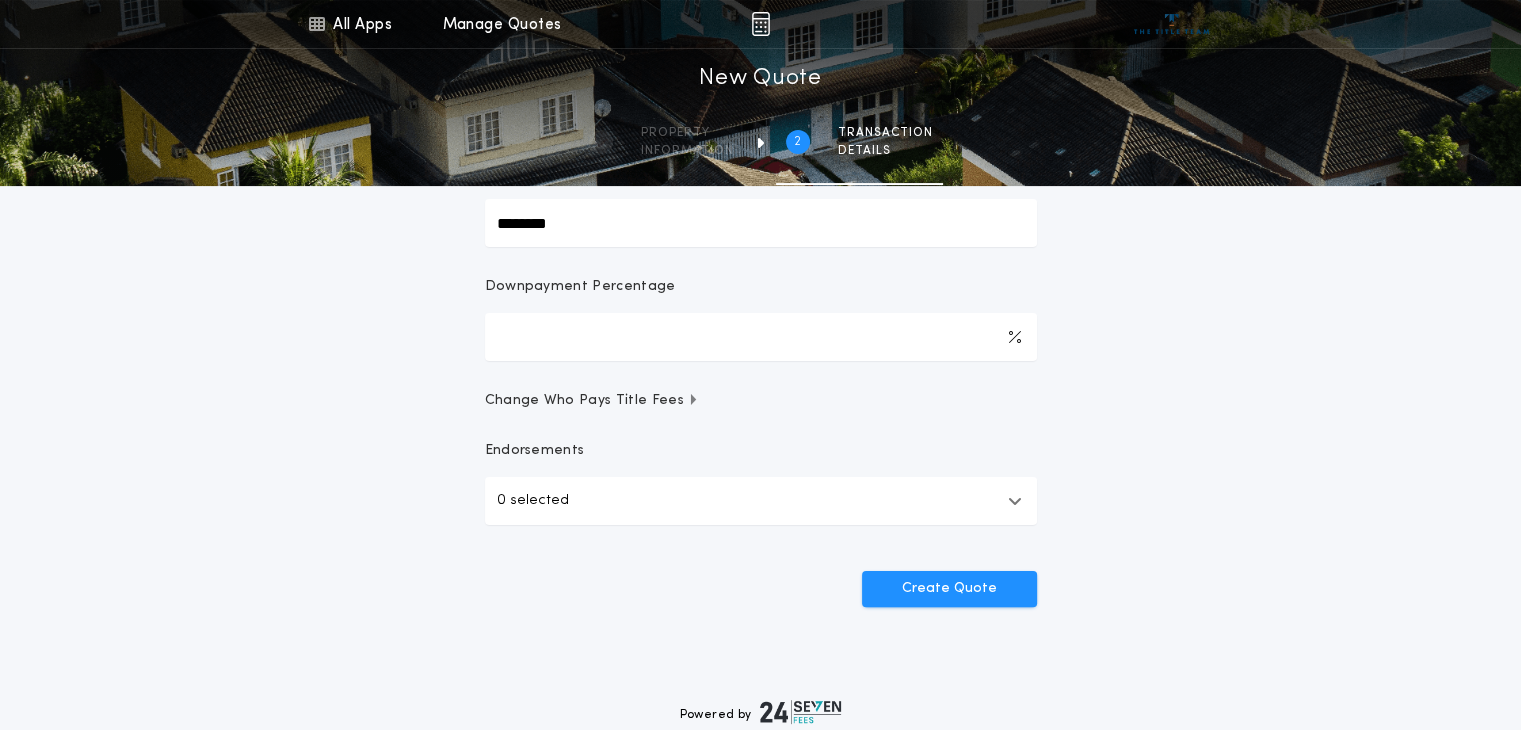 scroll, scrollTop: 403, scrollLeft: 0, axis: vertical 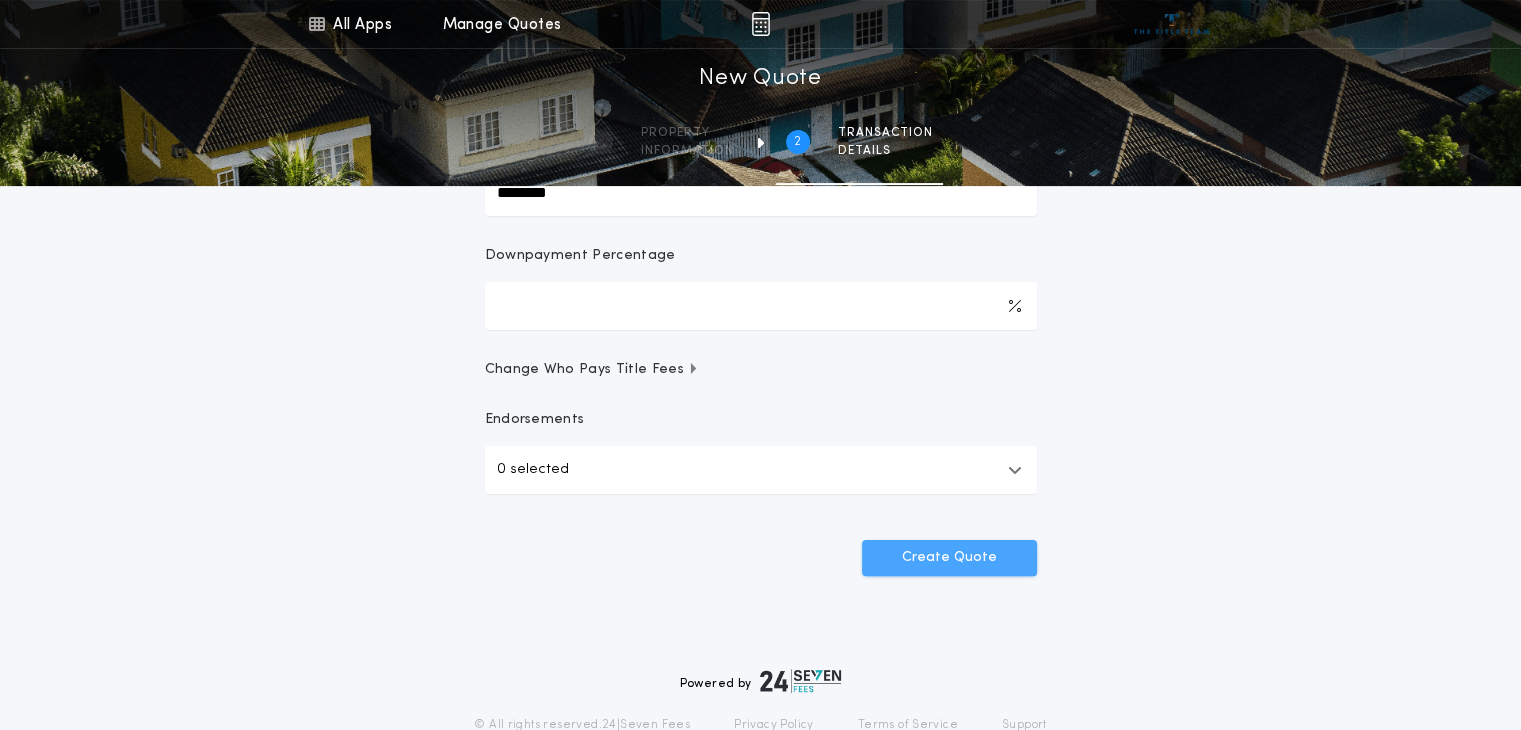 click on "Create Quote" at bounding box center [949, 558] 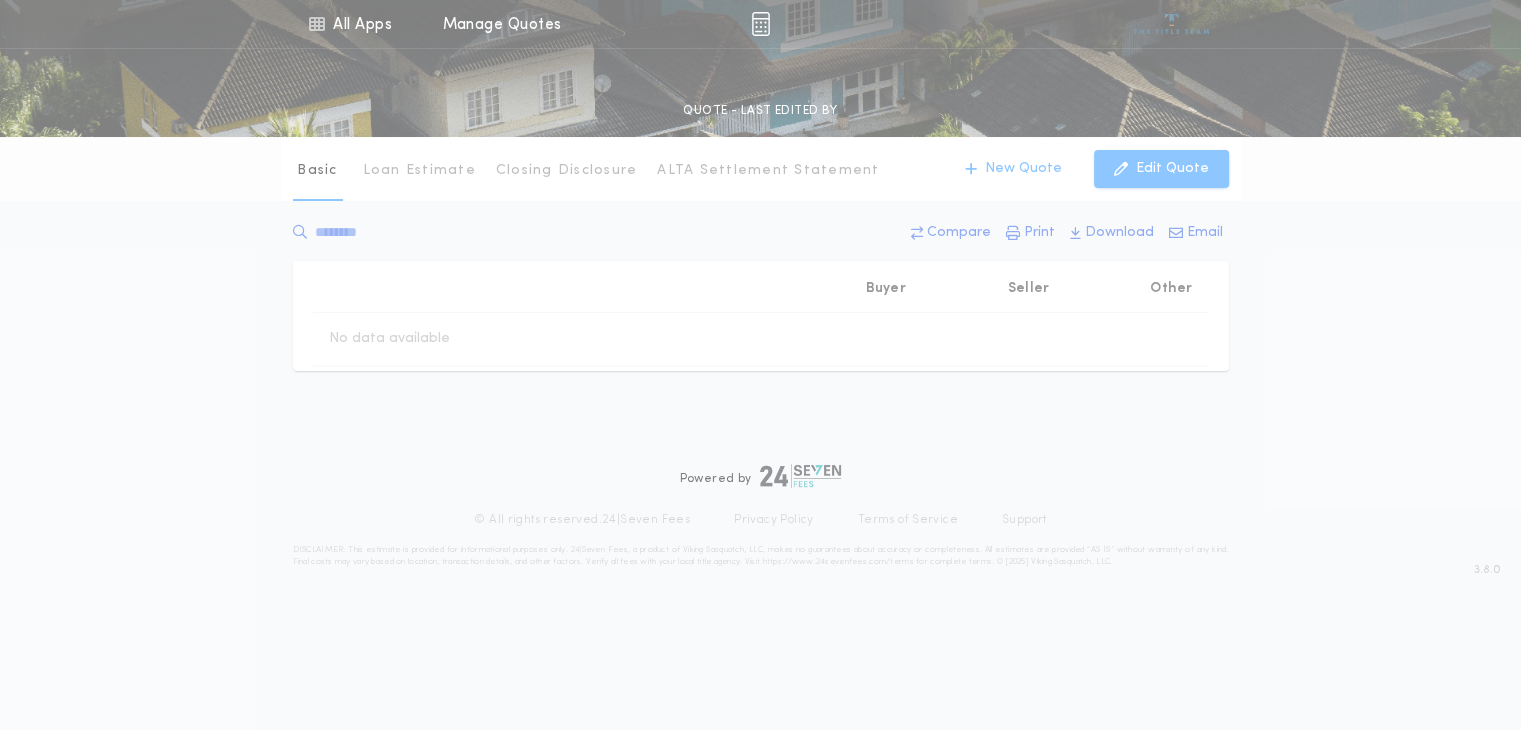 scroll, scrollTop: 0, scrollLeft: 0, axis: both 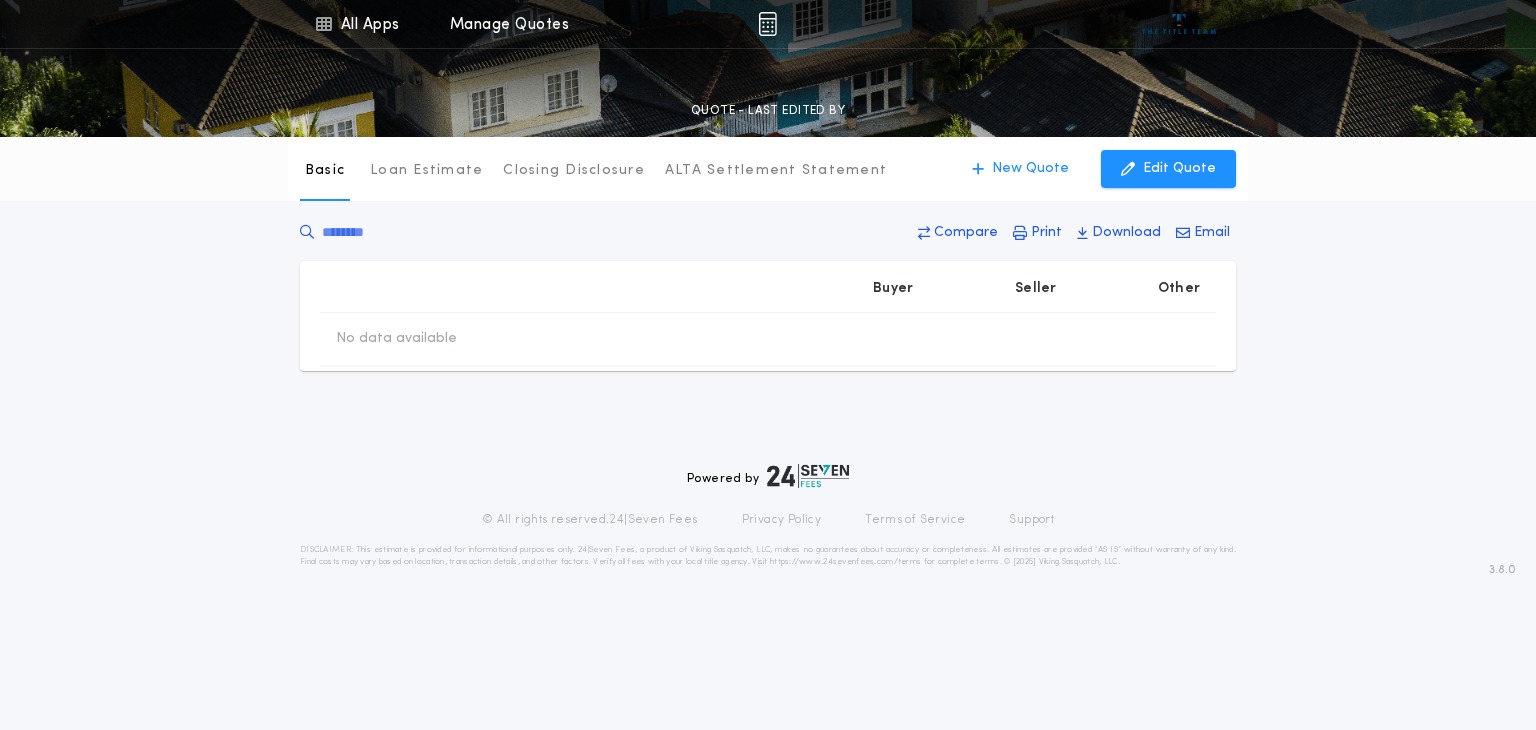 type on "********" 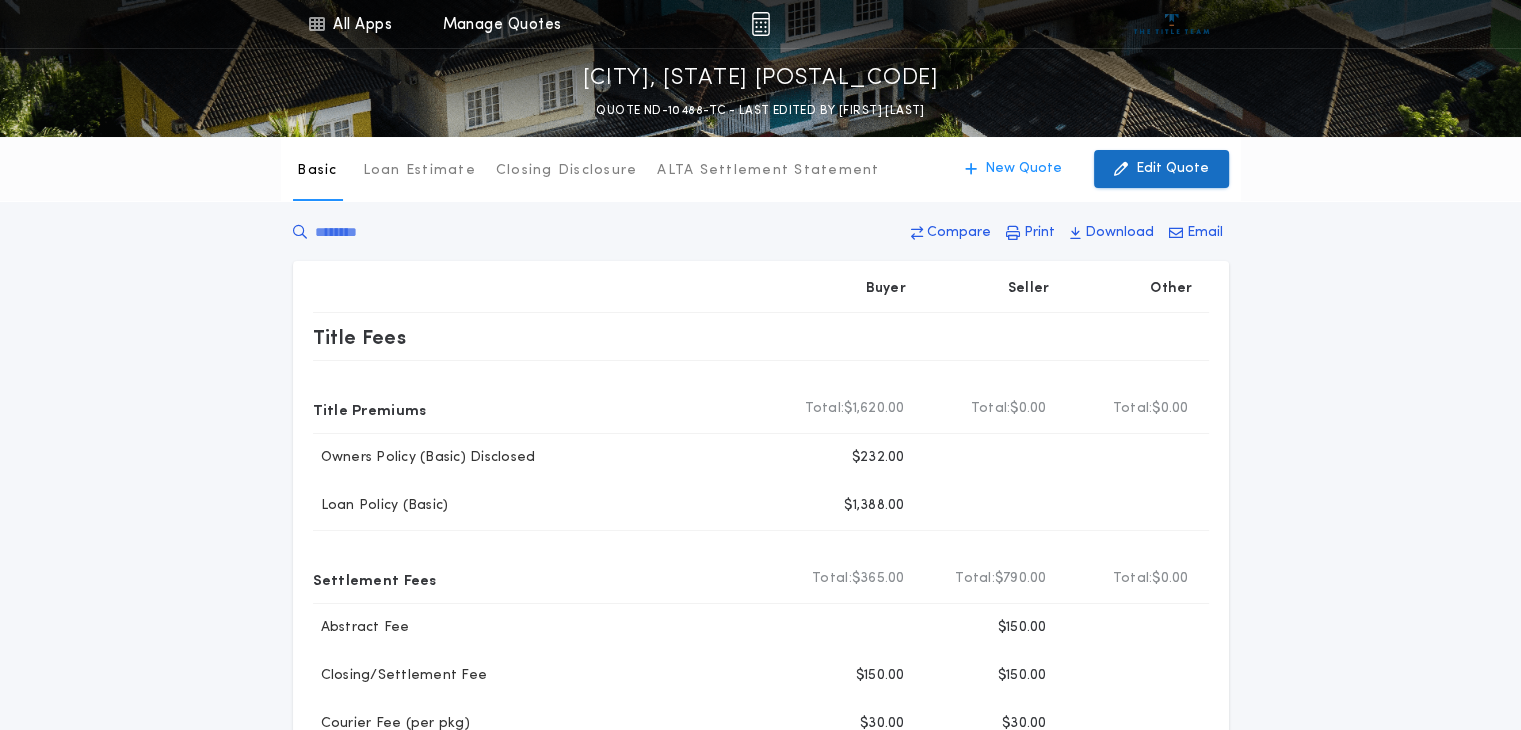 click on "Edit Quote" at bounding box center [1161, 169] 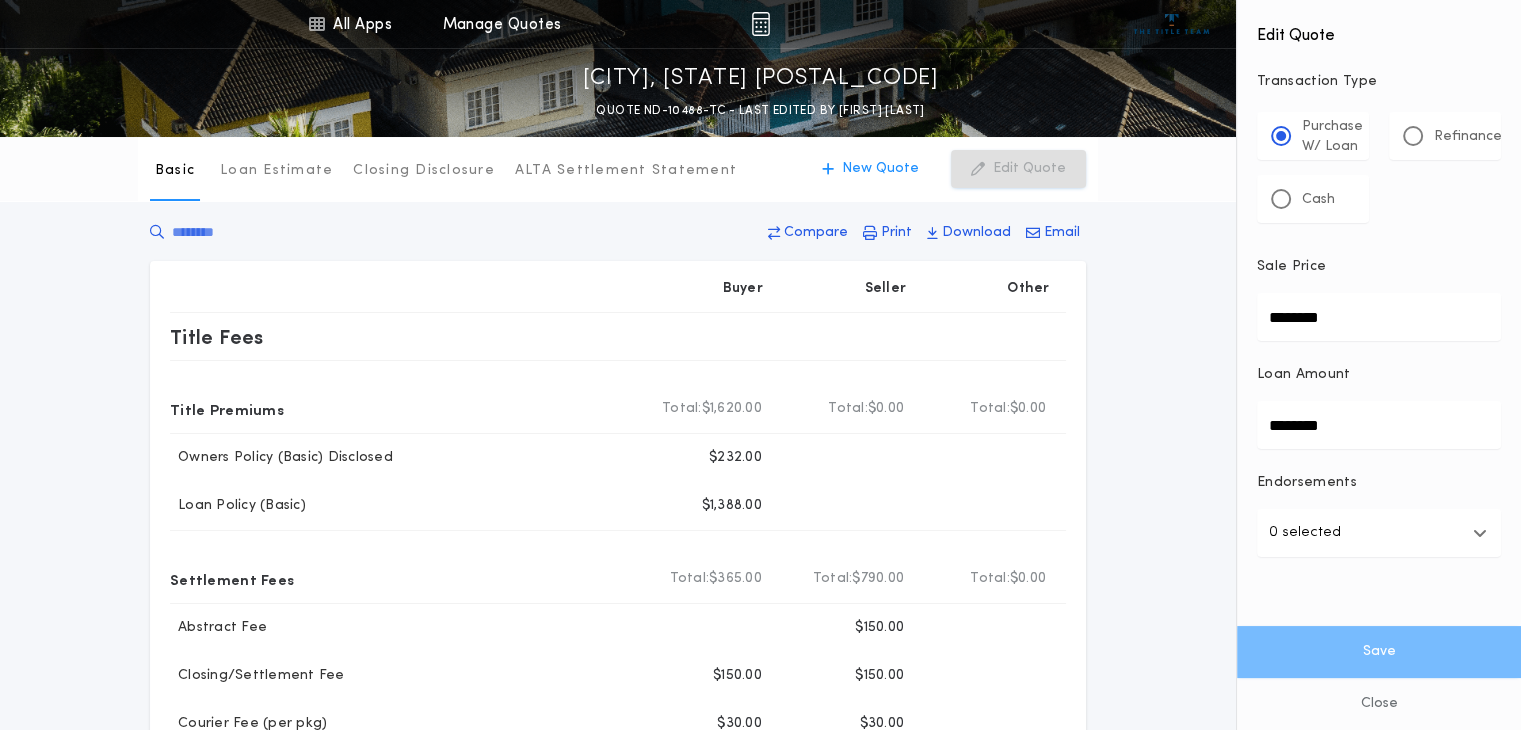 drag, startPoint x: 1365, startPoint y: 309, endPoint x: 1118, endPoint y: 329, distance: 247.8084 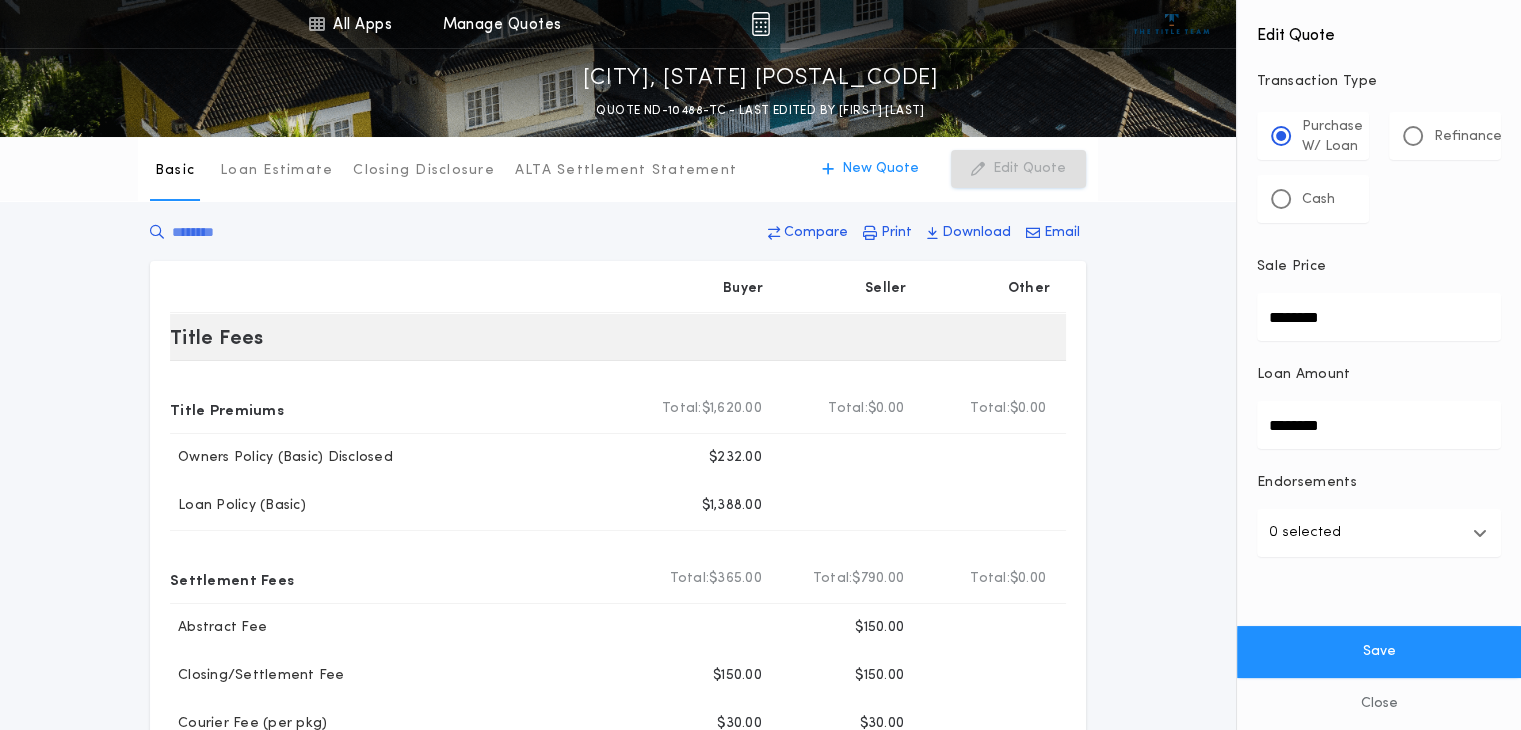 type on "********" 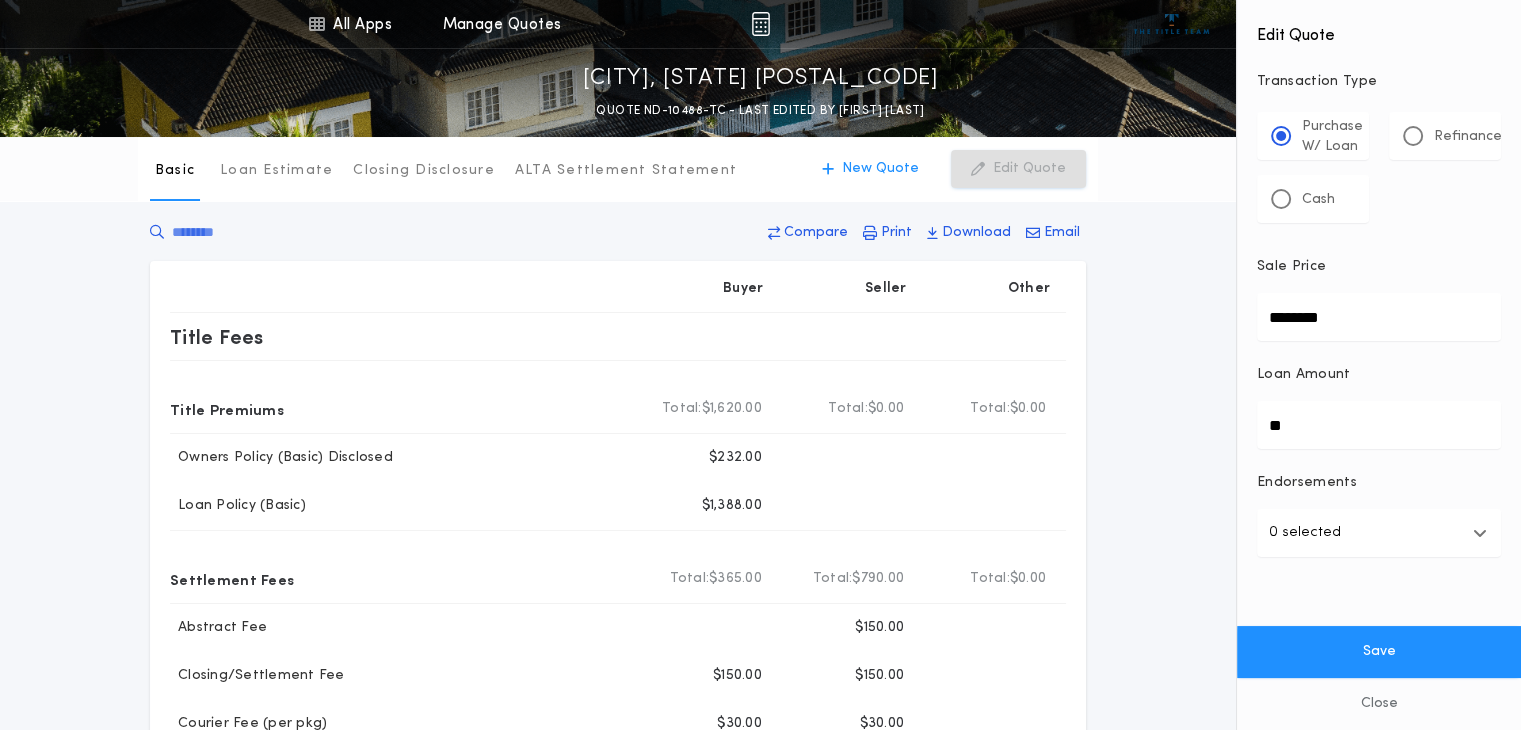 type on "**" 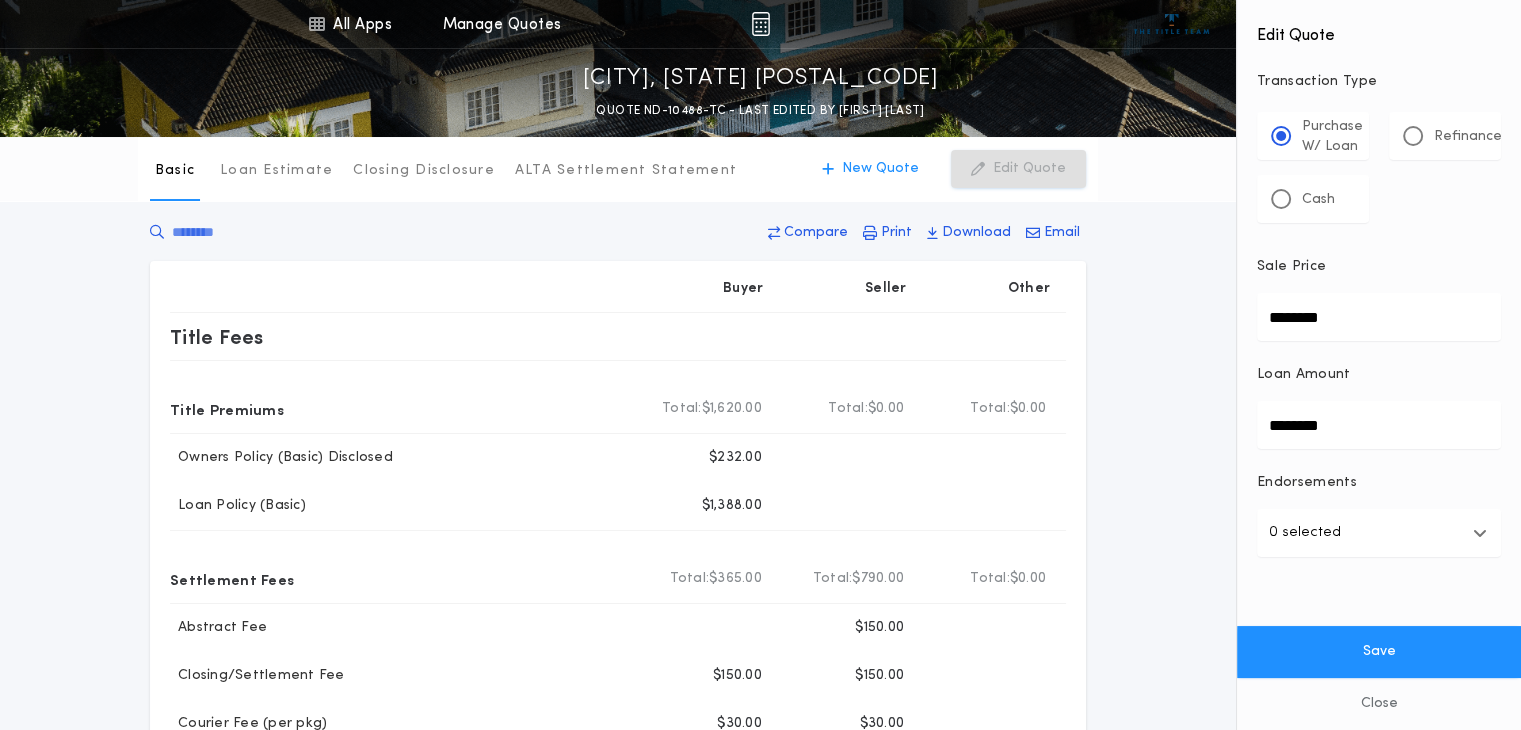 type on "********" 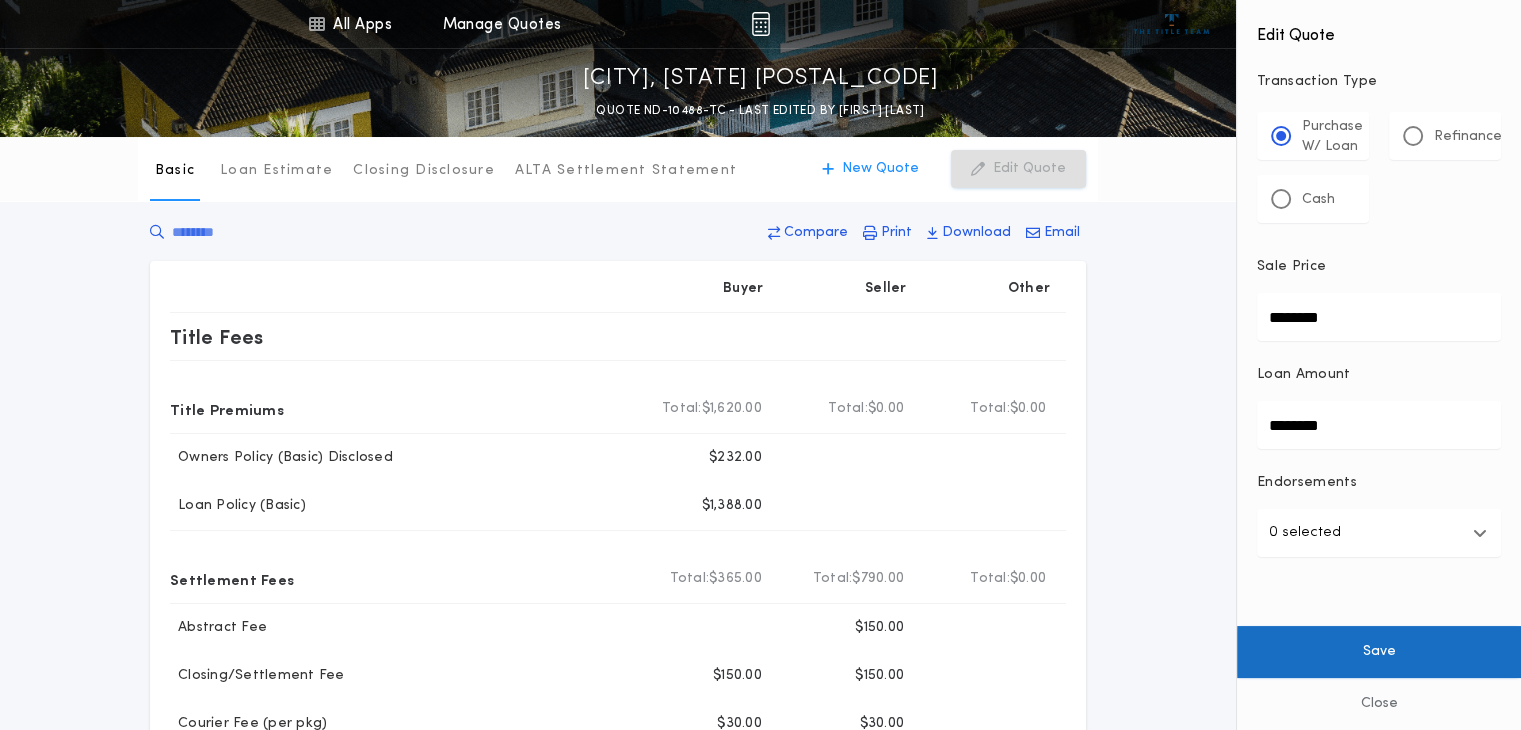 click on "Save" at bounding box center [1379, 652] 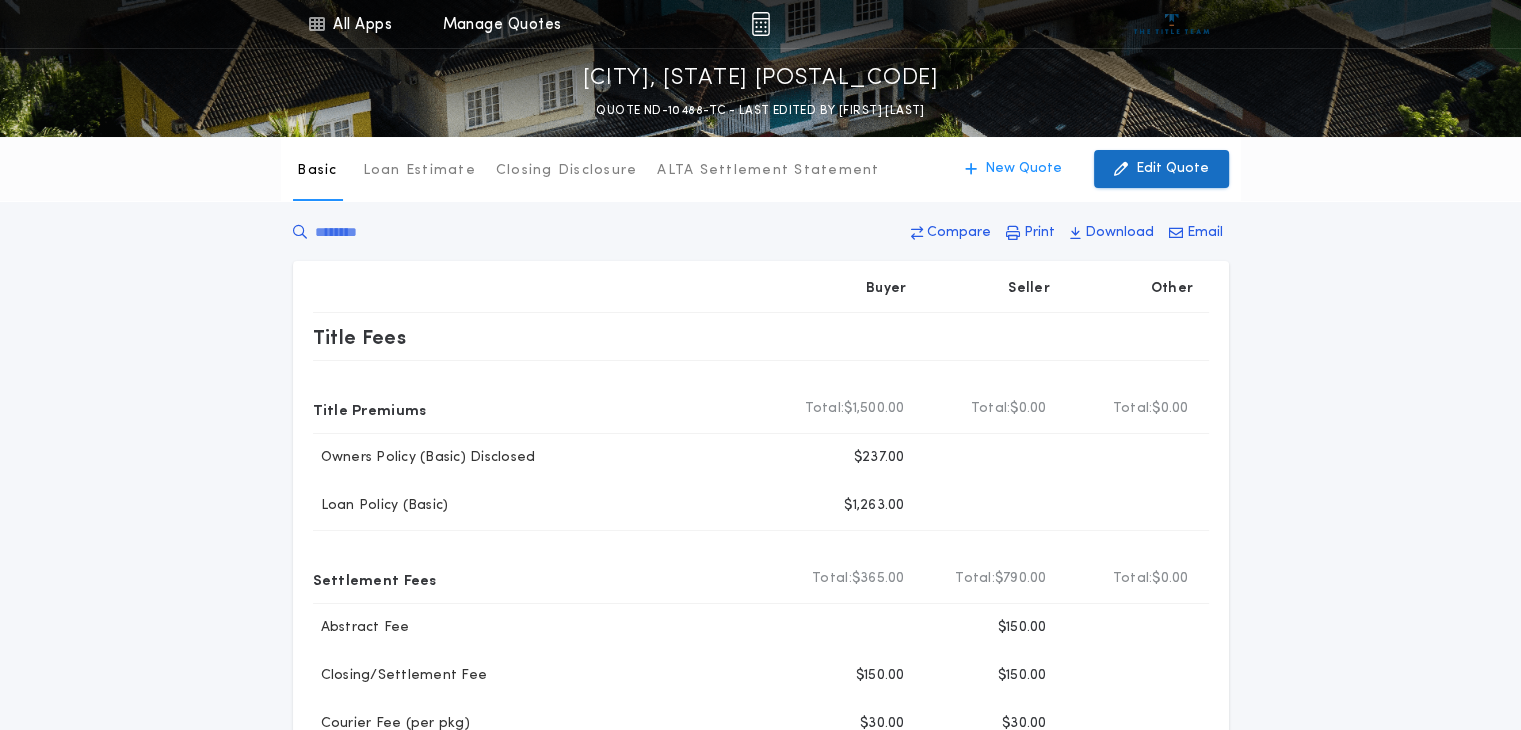 click on "Edit Quote" at bounding box center (1172, 169) 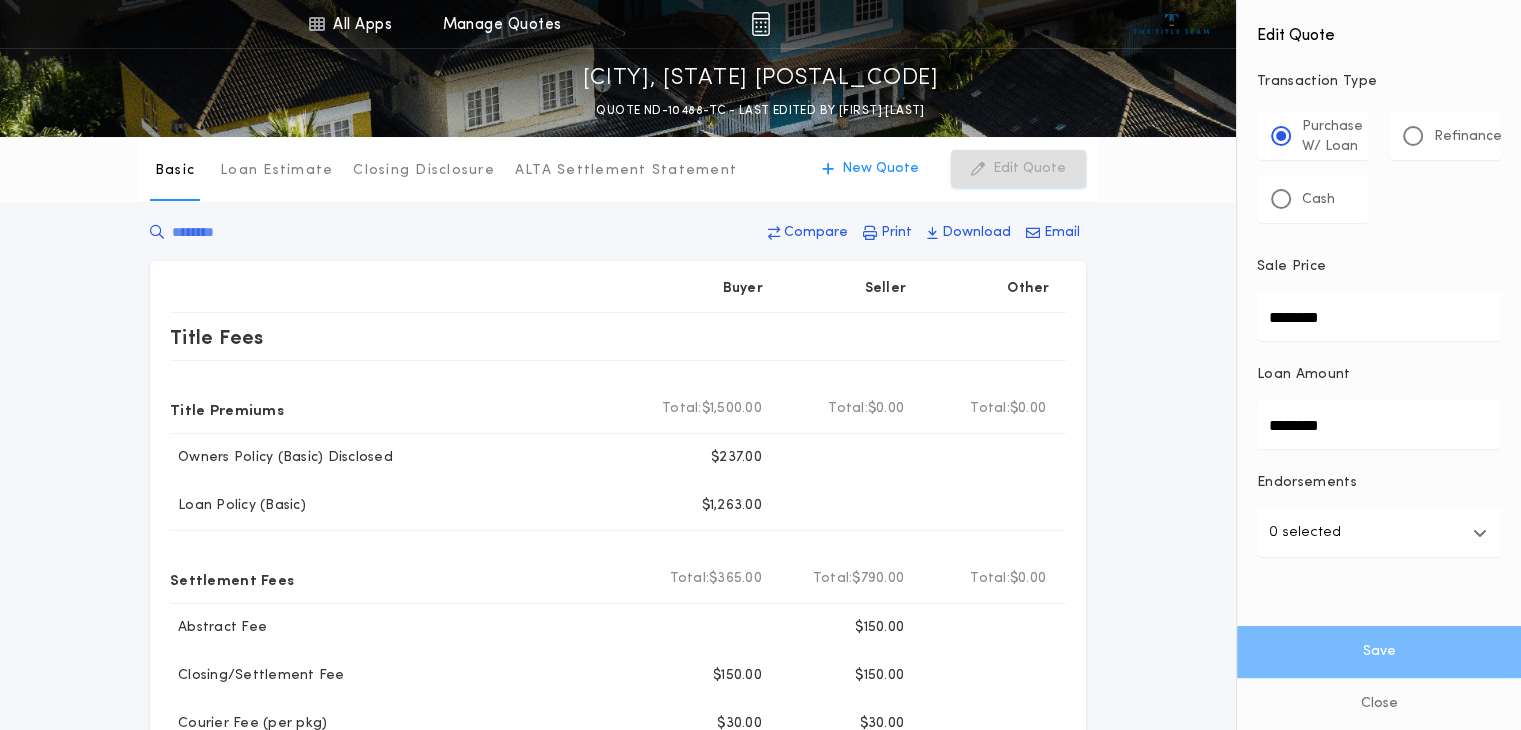 drag, startPoint x: 1348, startPoint y: 319, endPoint x: 1226, endPoint y: 339, distance: 123.62848 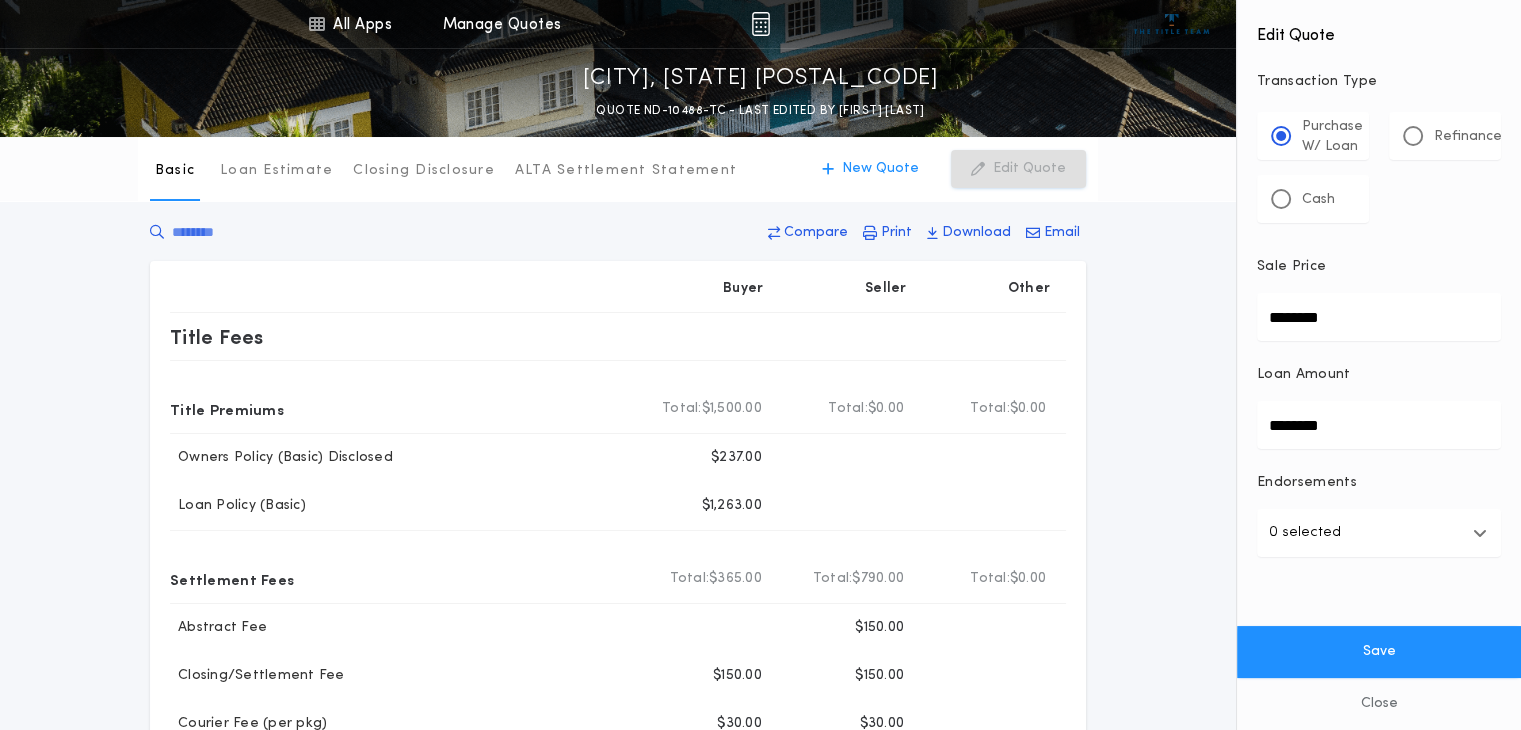 type on "********" 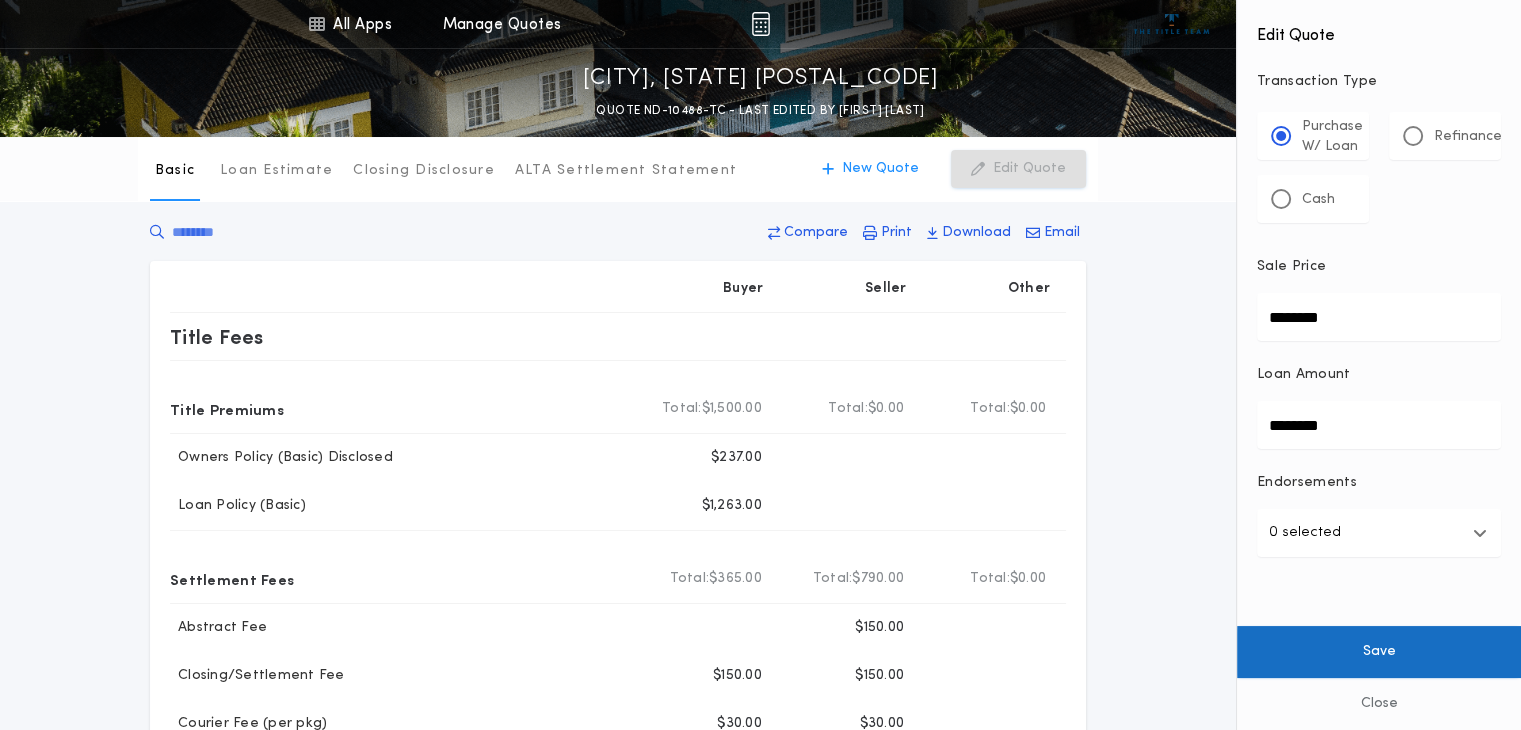 click on "Save" at bounding box center [1379, 652] 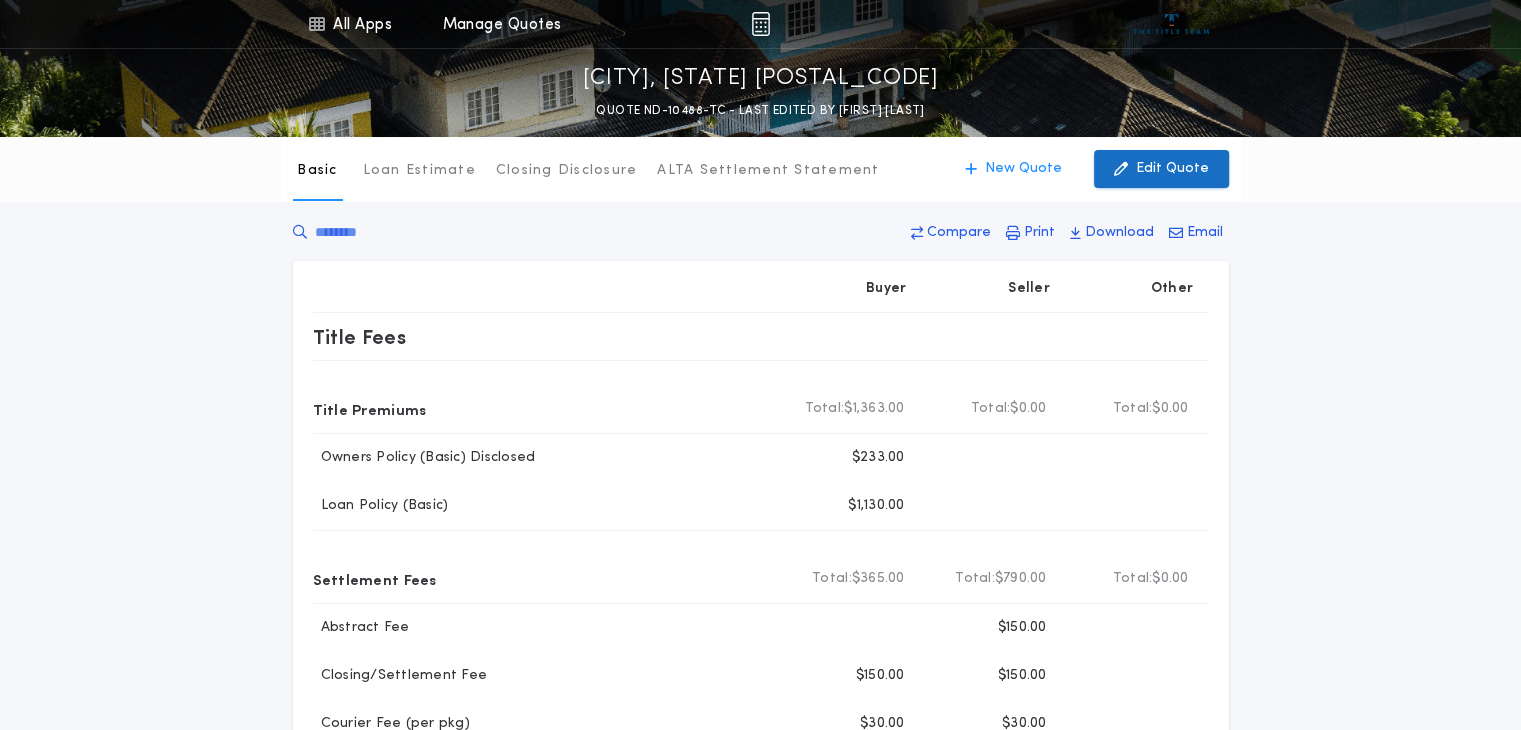 click on "Edit Quote" at bounding box center [1161, 169] 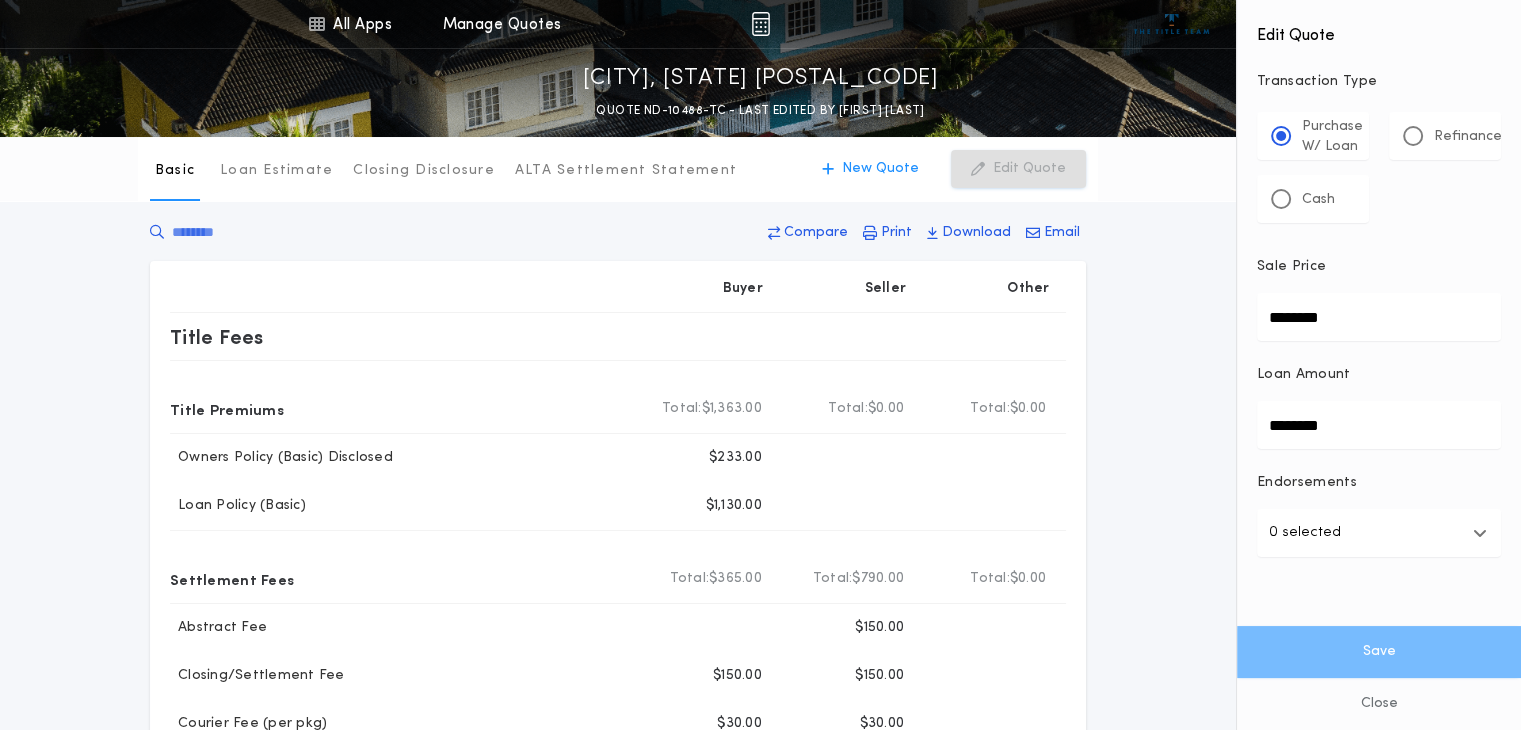 drag, startPoint x: 1342, startPoint y: 319, endPoint x: 1206, endPoint y: 358, distance: 141.48145 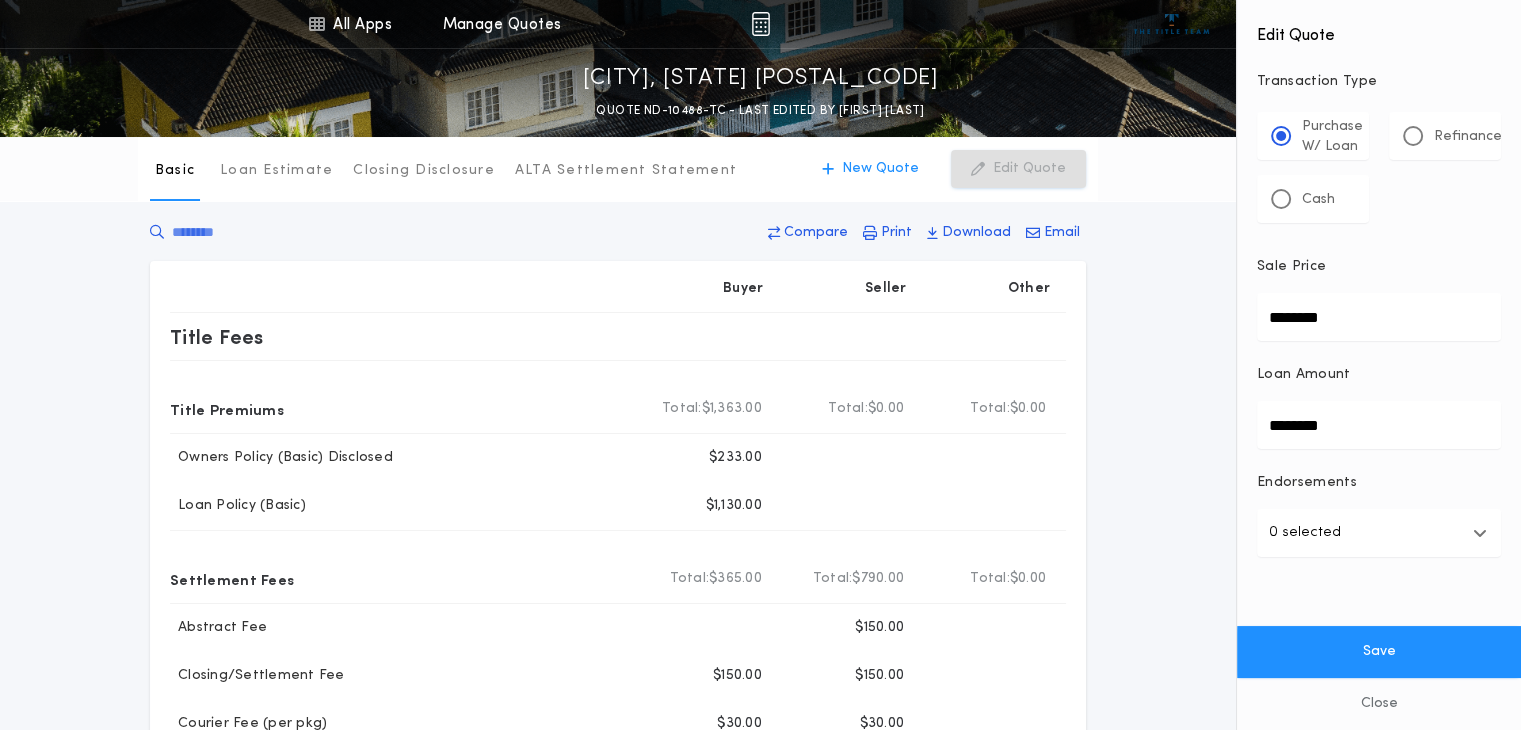 type on "********" 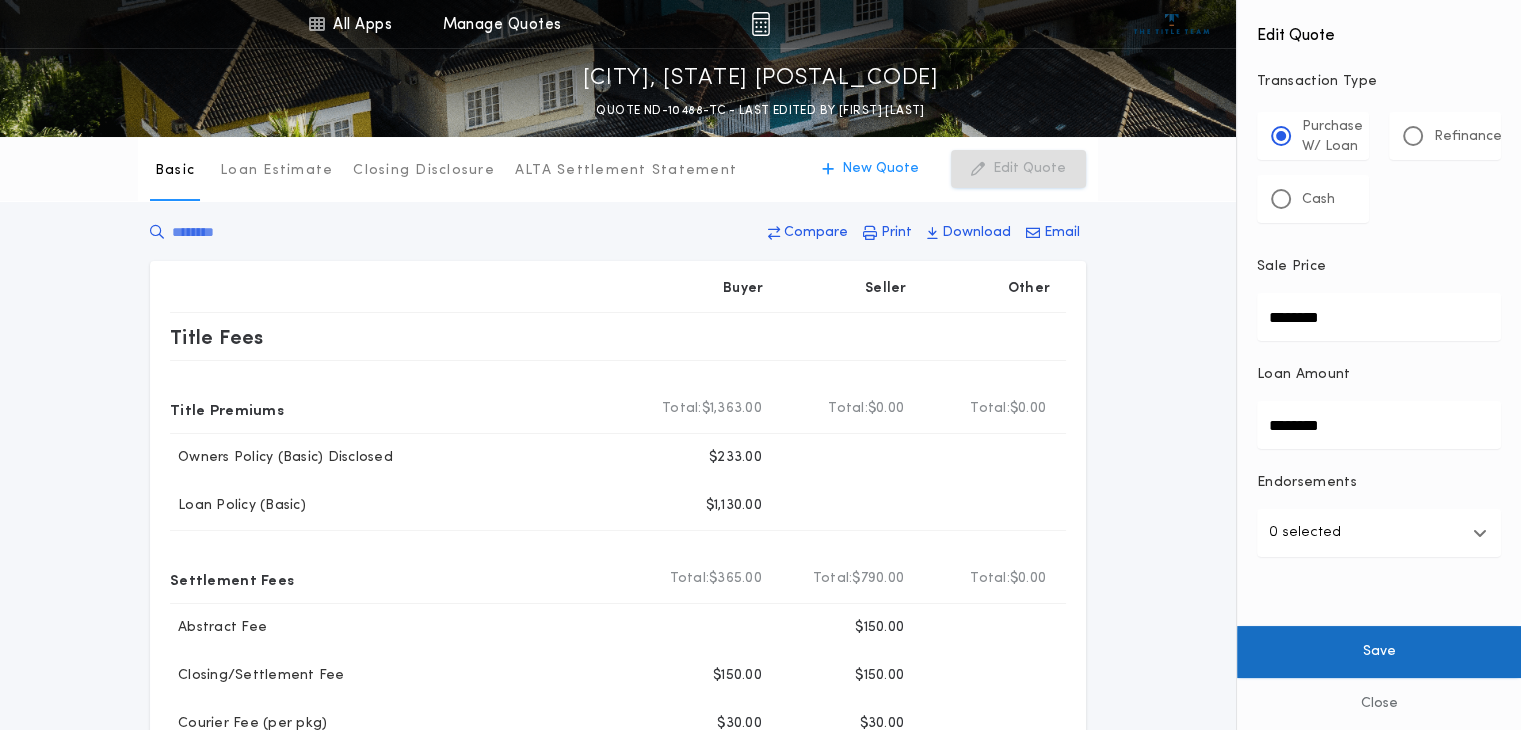 click on "Save" at bounding box center [1379, 652] 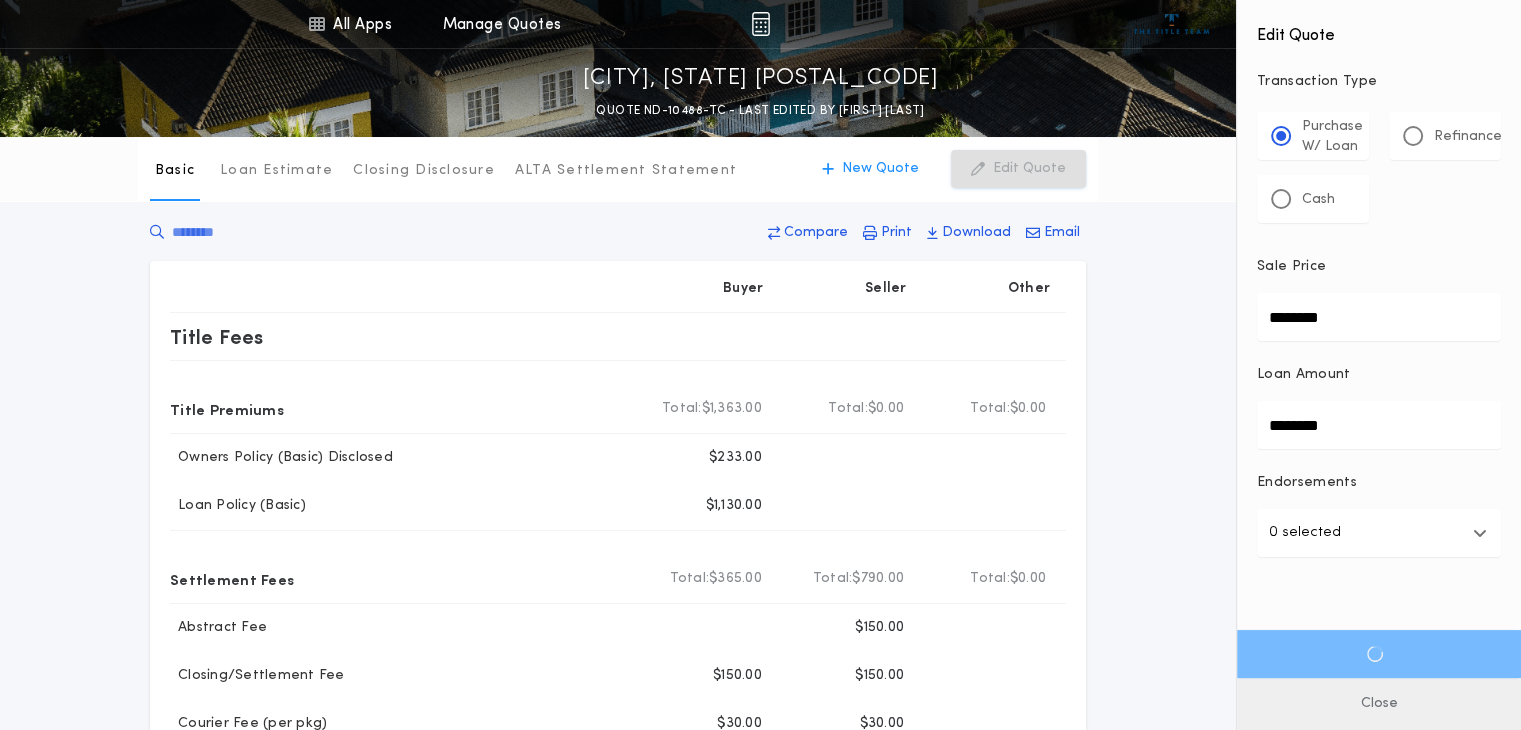 type on "********" 